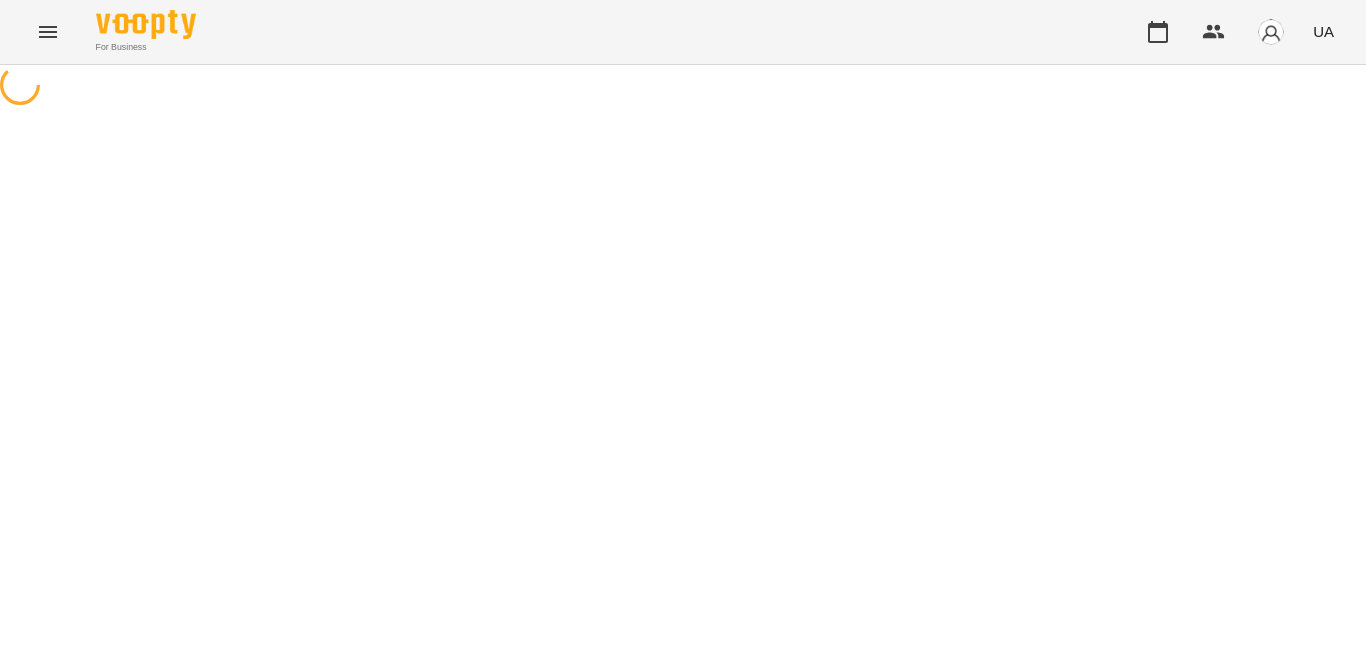scroll, scrollTop: 0, scrollLeft: 0, axis: both 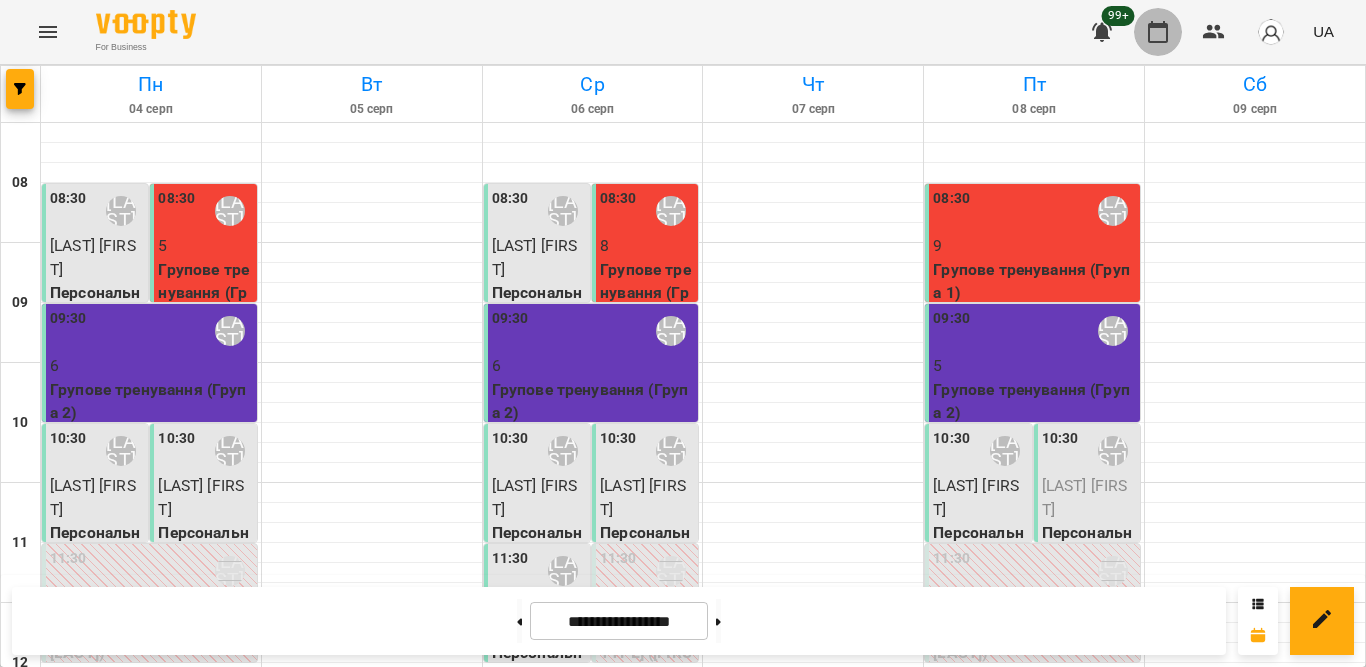 click at bounding box center [1158, 32] 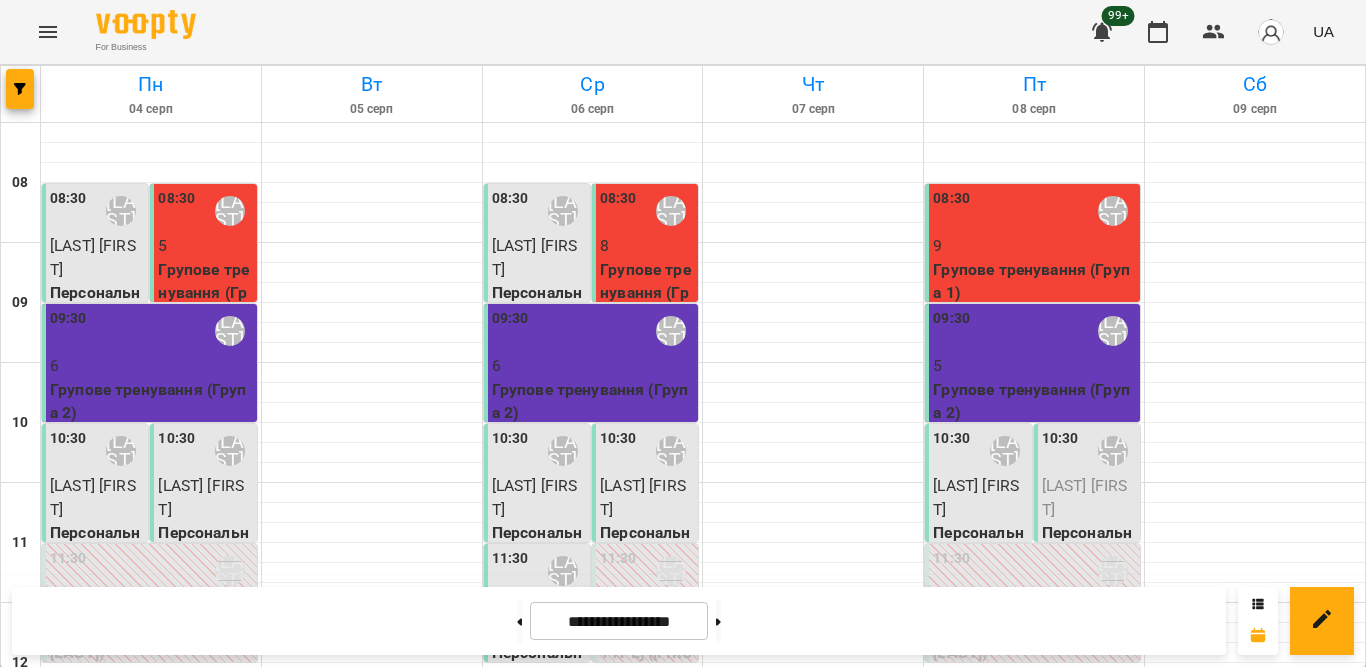 click on "Групове тренування (Група 1)" at bounding box center [1034, 281] 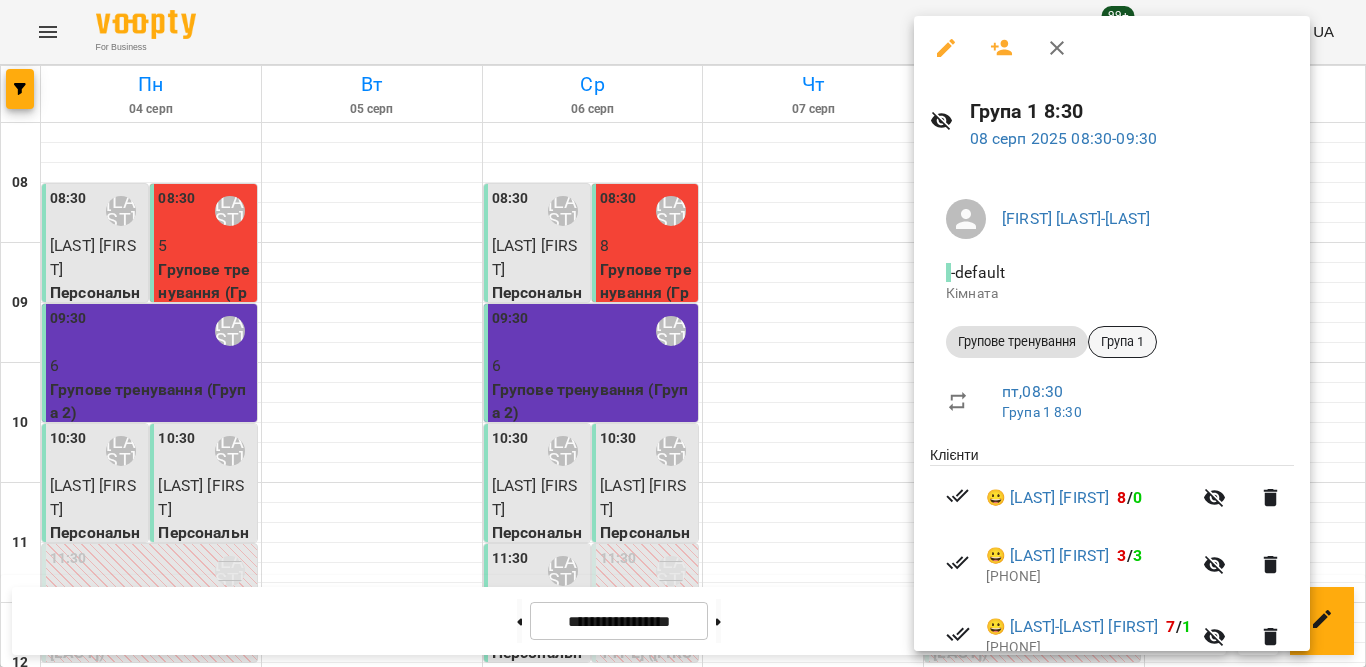 click on "Група 1" at bounding box center [1122, 342] 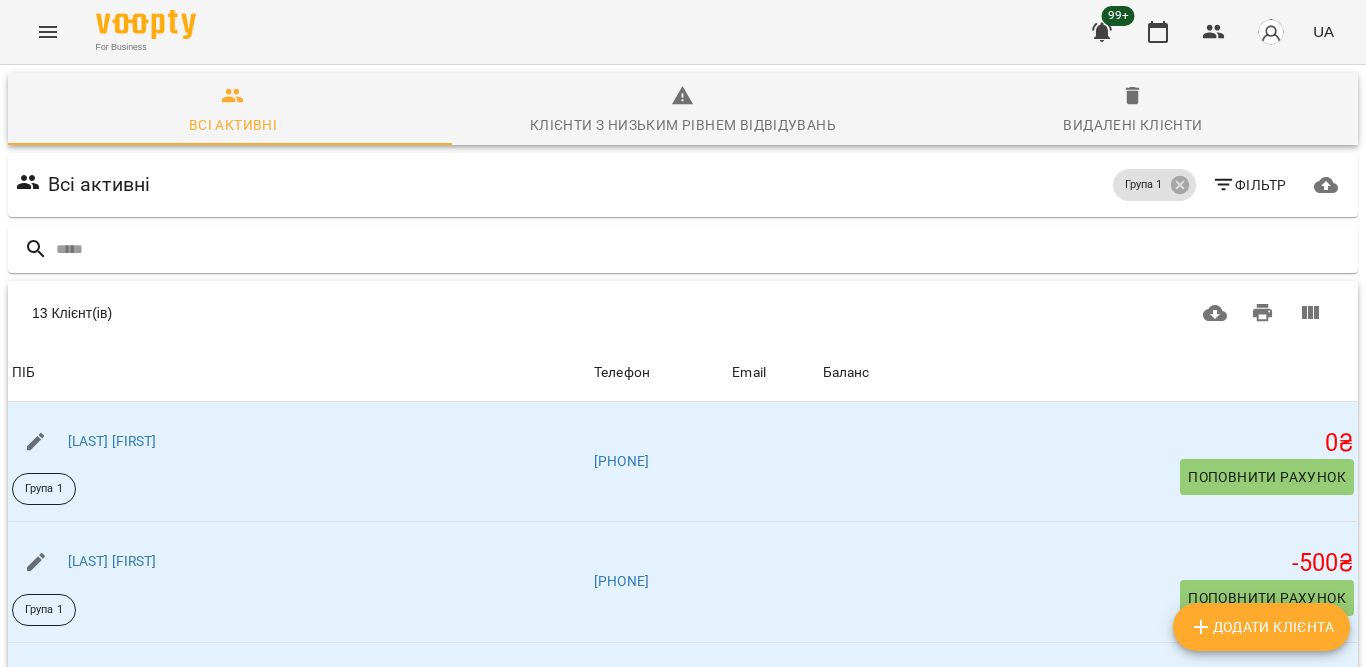 scroll, scrollTop: 100, scrollLeft: 0, axis: vertical 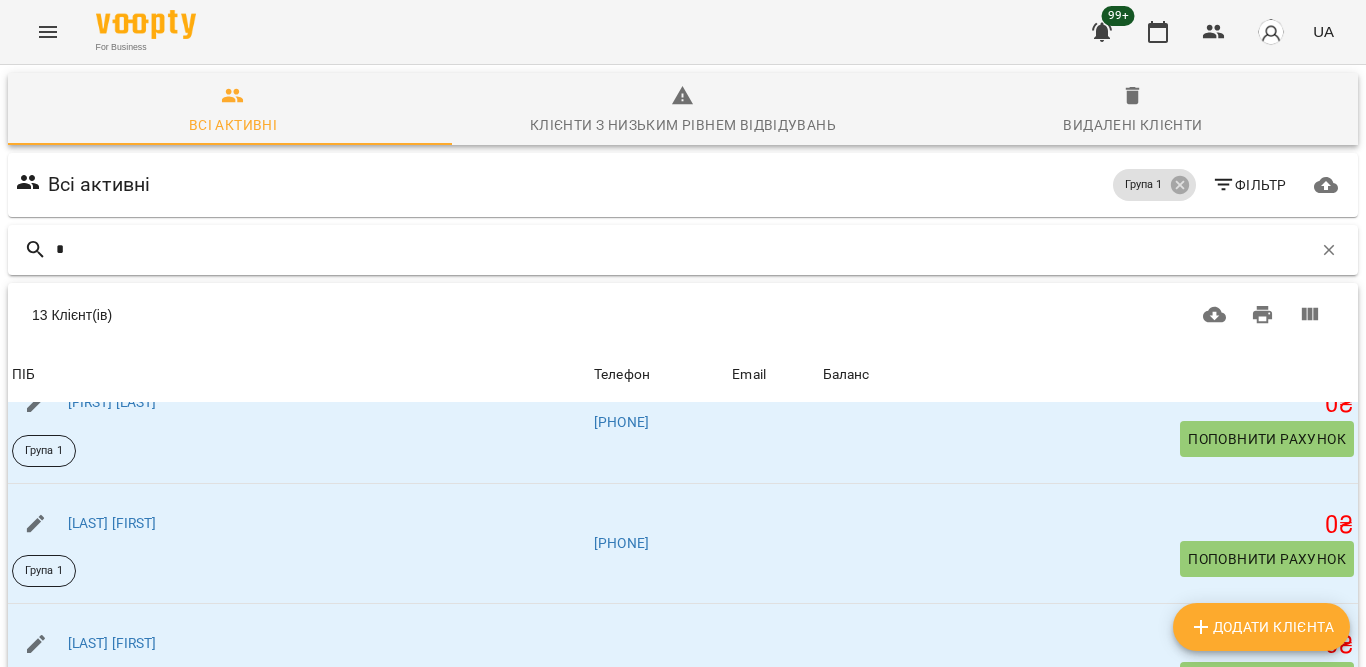type on "*" 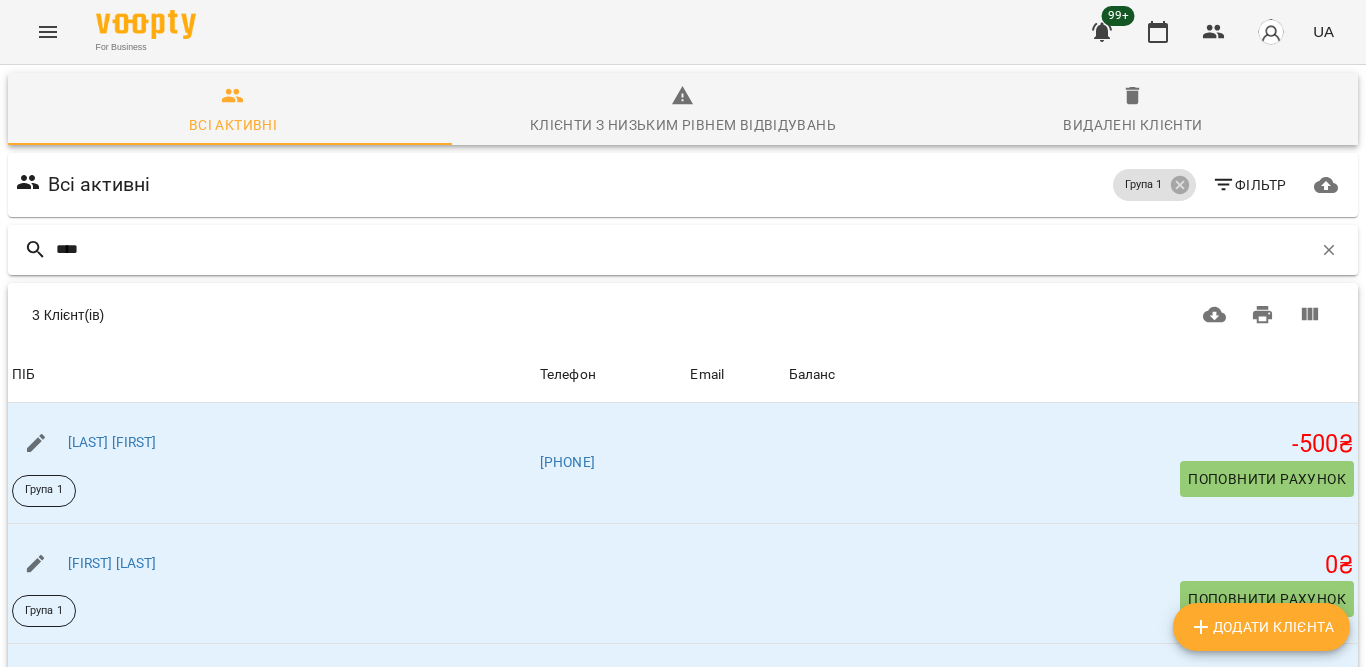 scroll, scrollTop: 100, scrollLeft: 0, axis: vertical 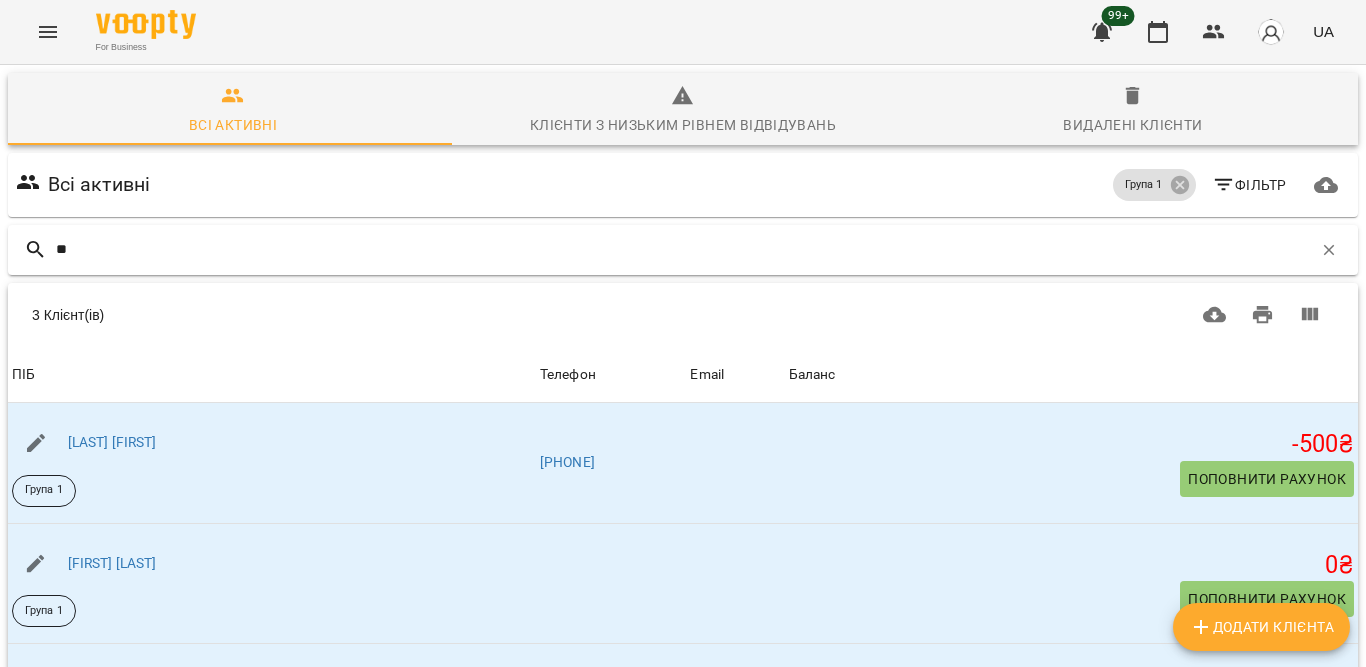 type on "*" 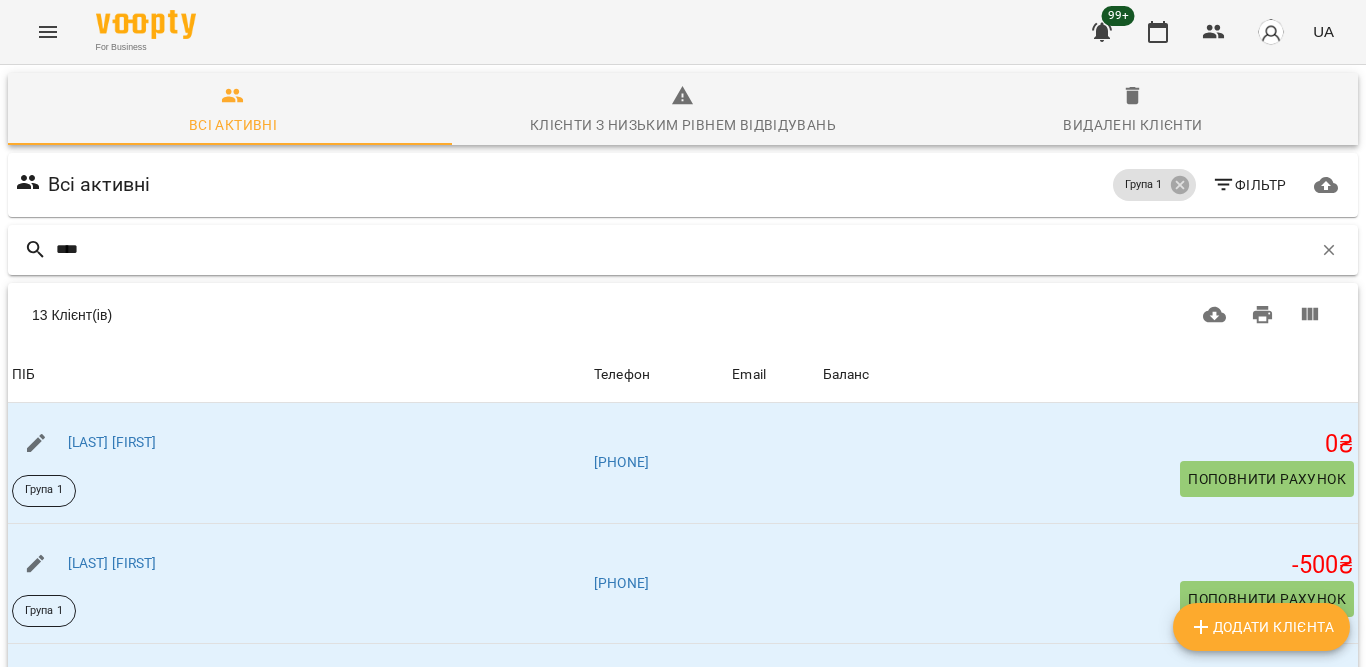 scroll, scrollTop: 88, scrollLeft: 0, axis: vertical 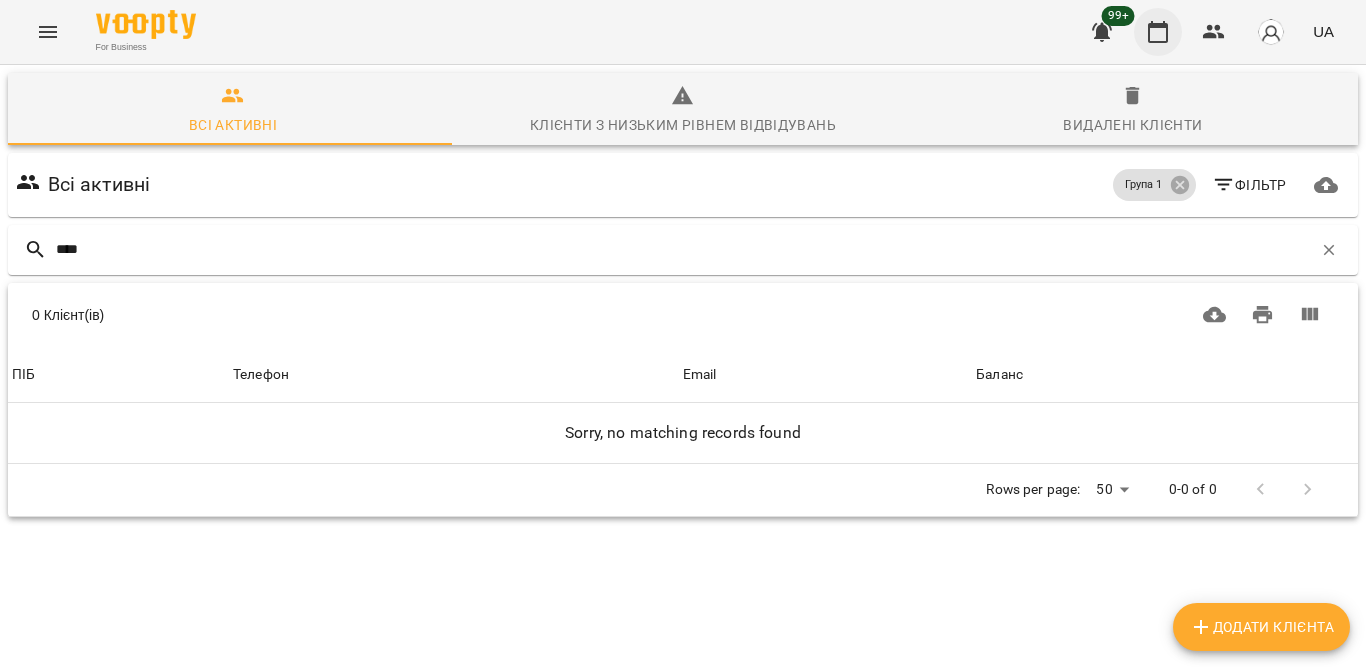 type on "****" 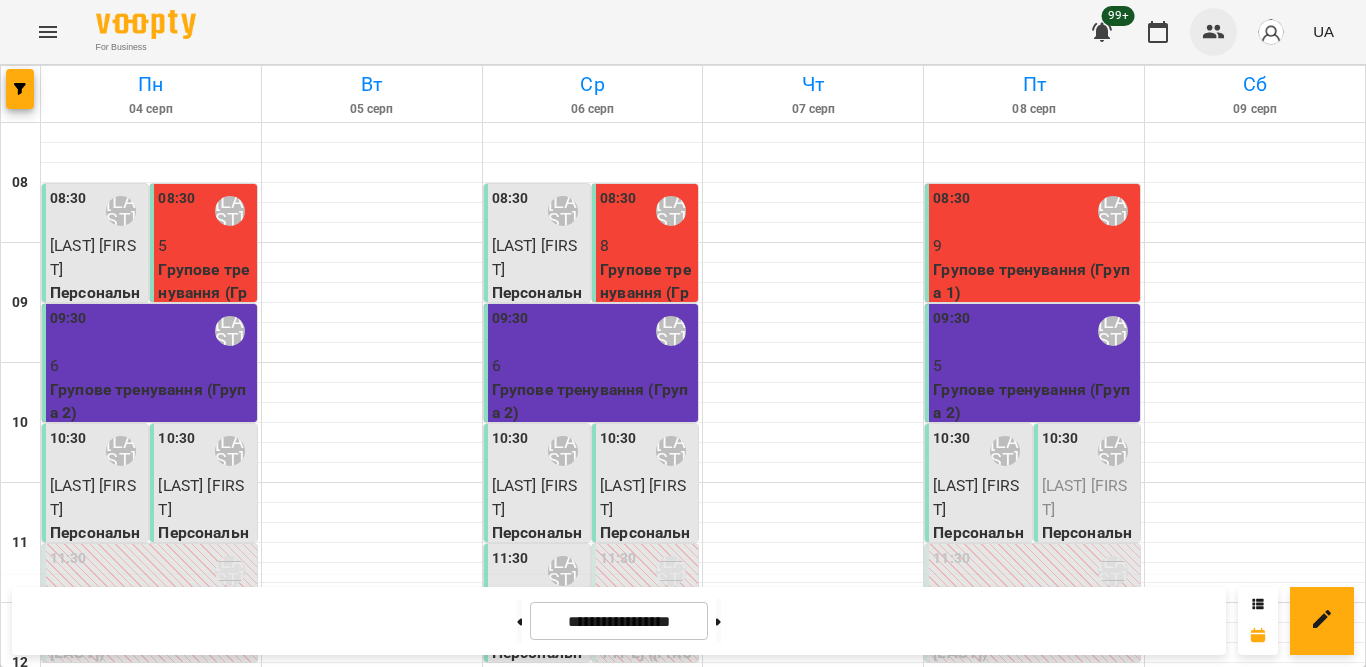 click 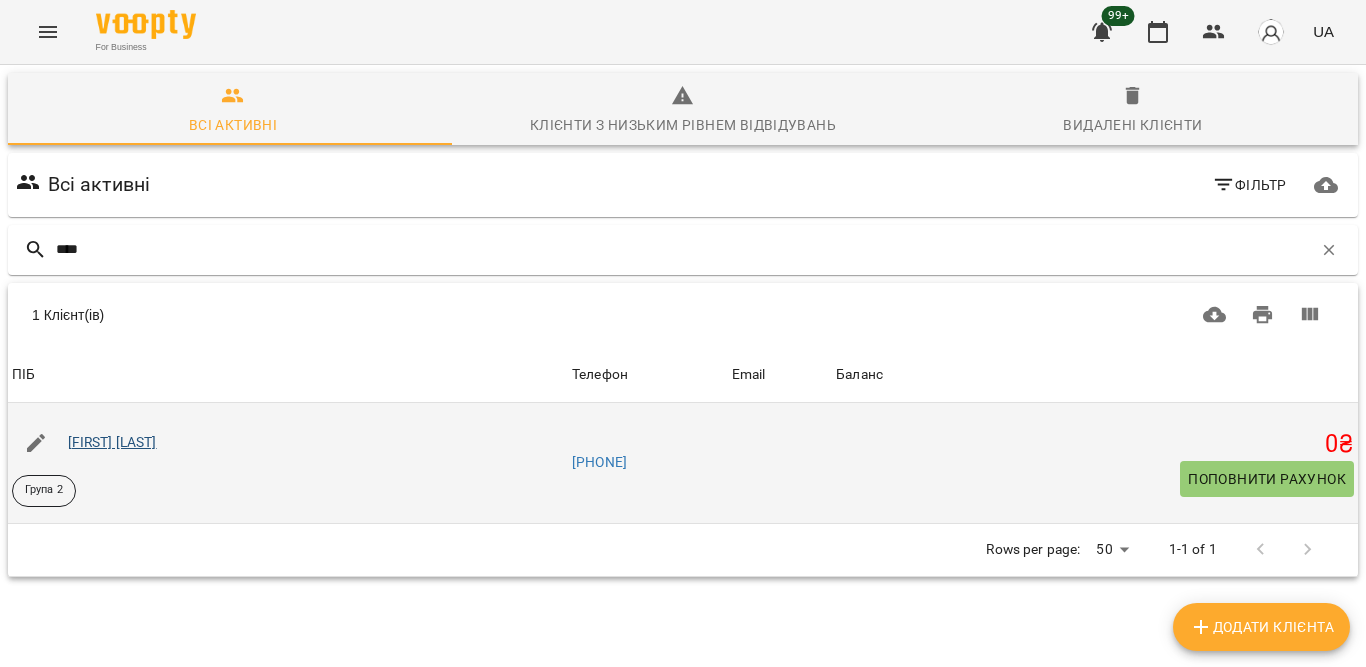 type on "****" 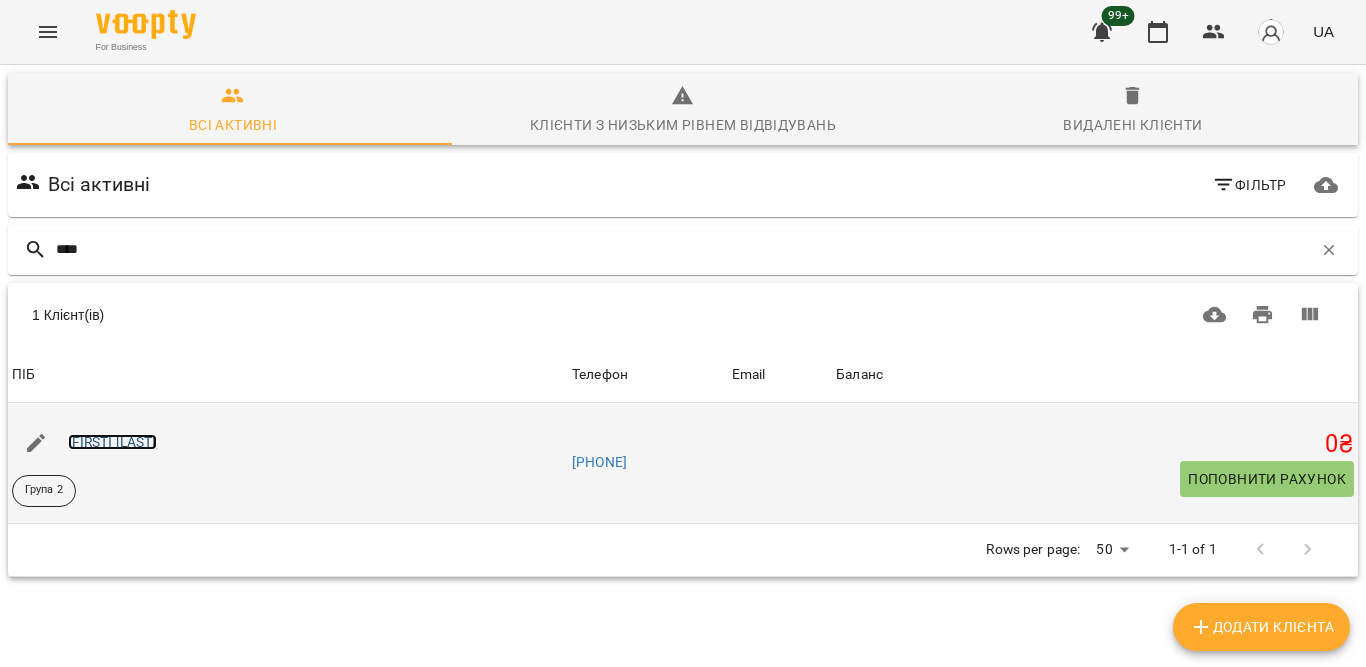click on "[FIRST] [LAST]" at bounding box center (112, 442) 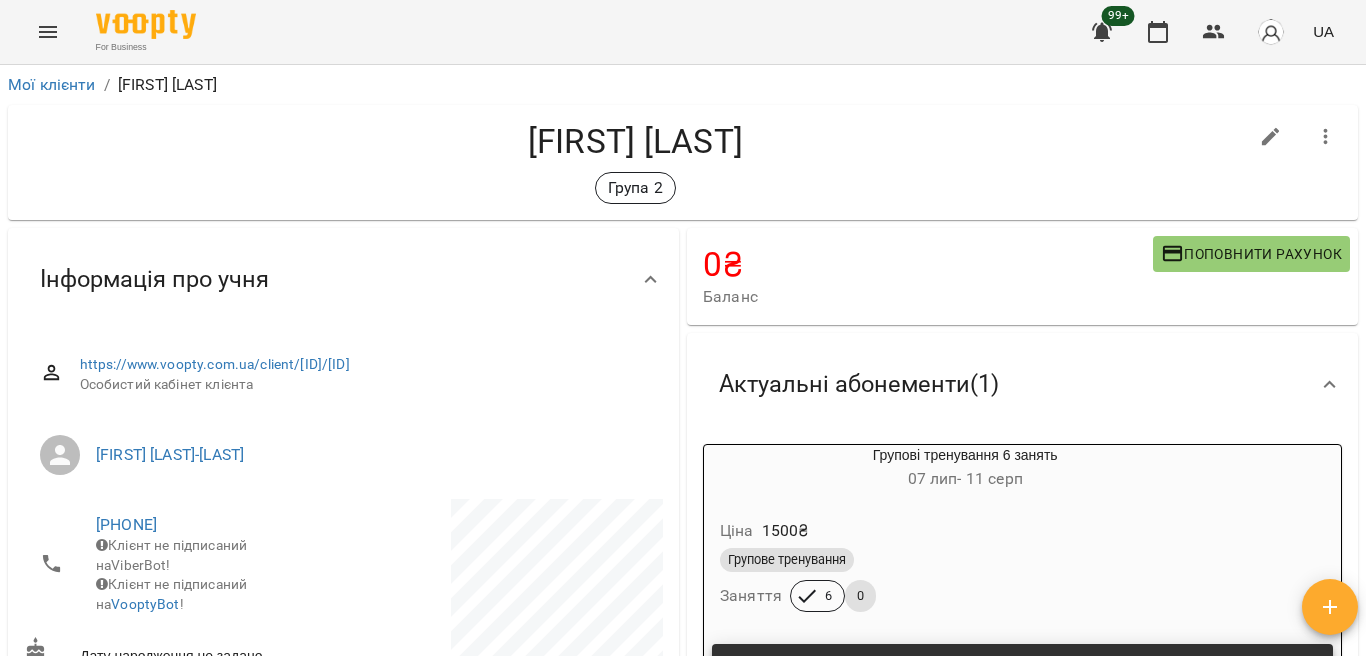 click 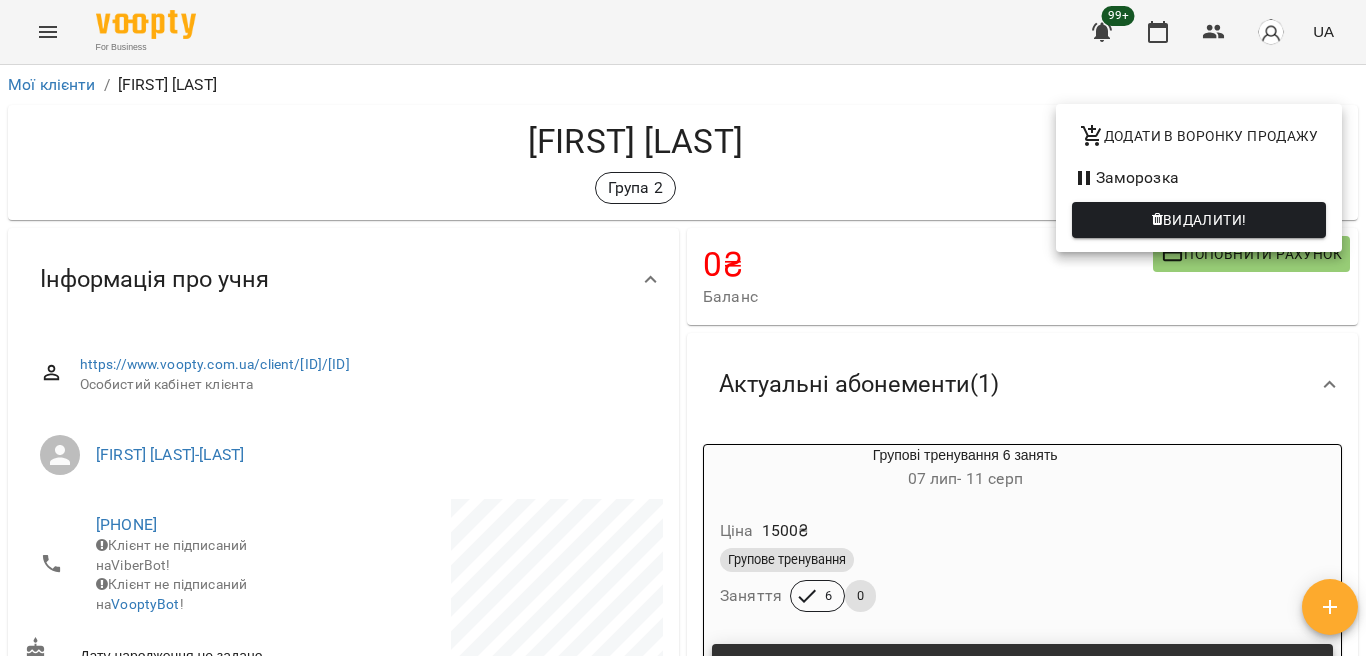click on "Видалити!" at bounding box center (1205, 220) 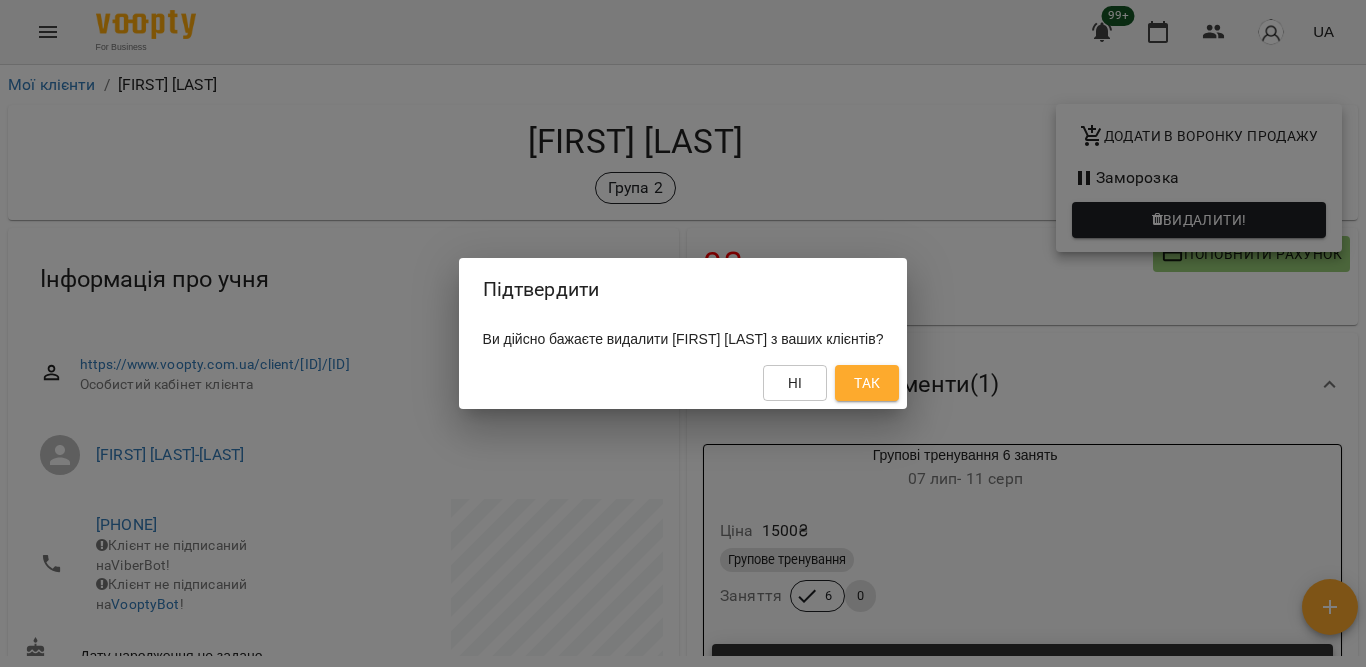 click on "Так" at bounding box center (867, 383) 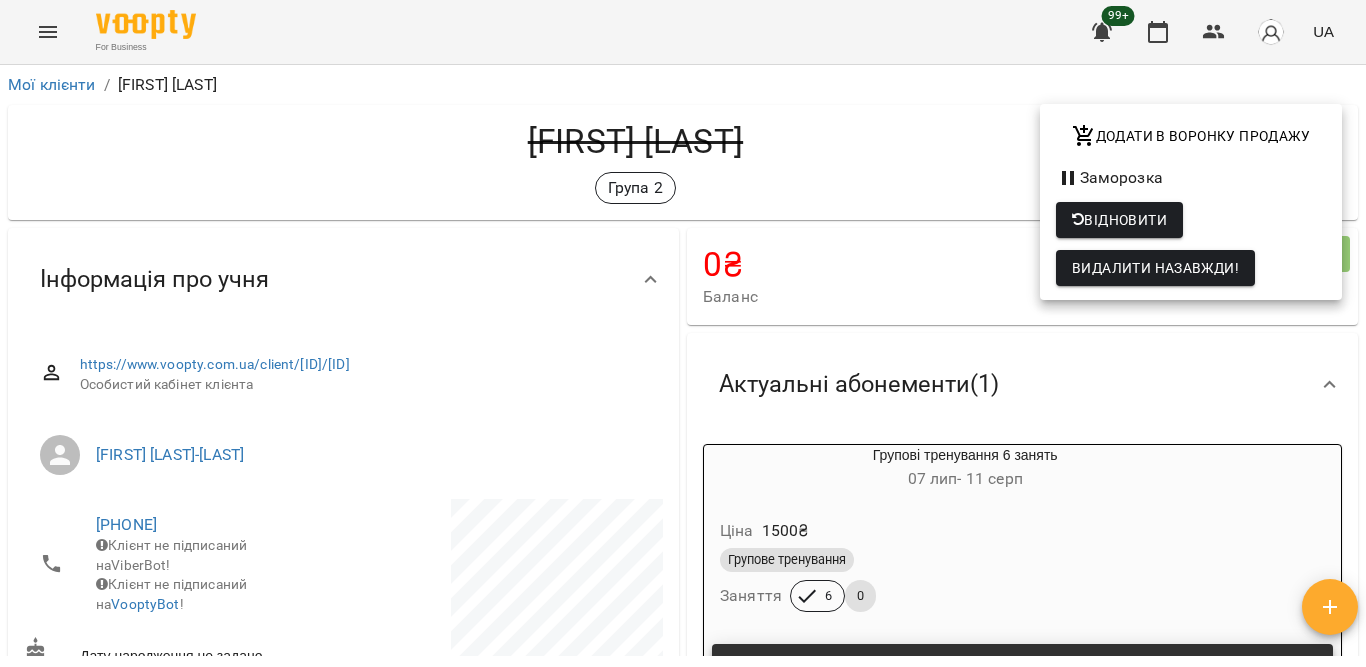 click at bounding box center (683, 333) 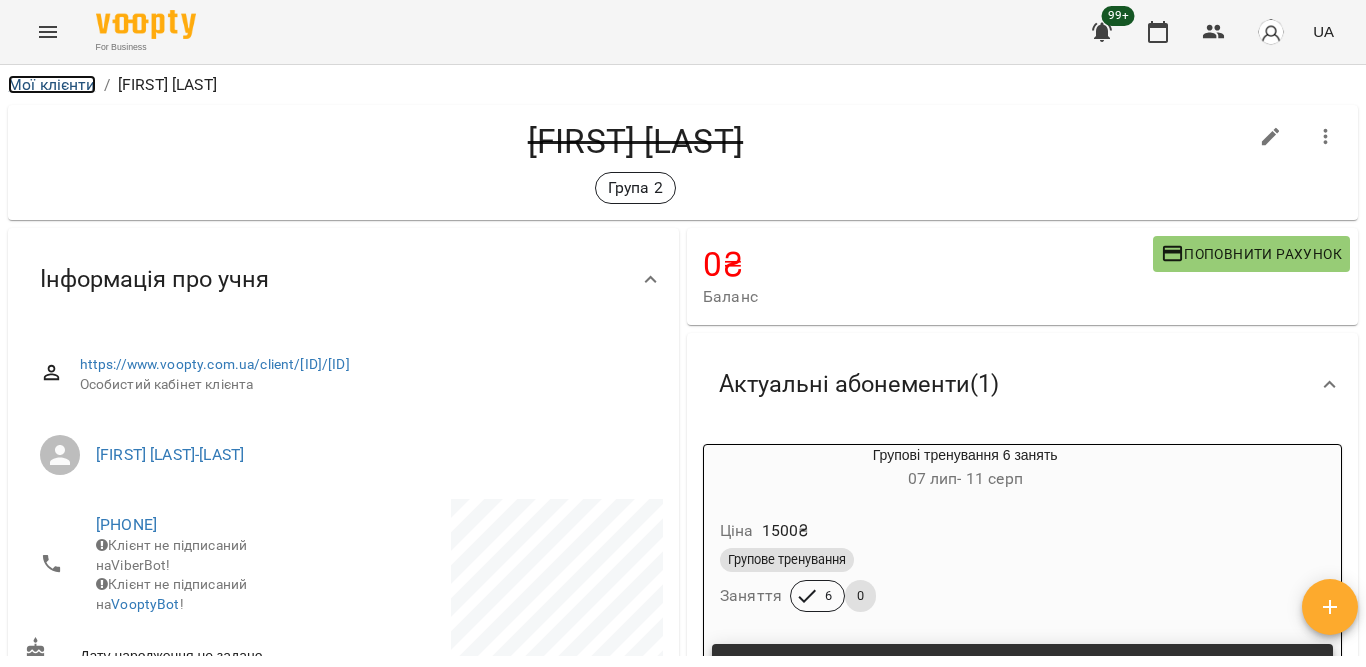 click on "Мої клієнти" at bounding box center (52, 84) 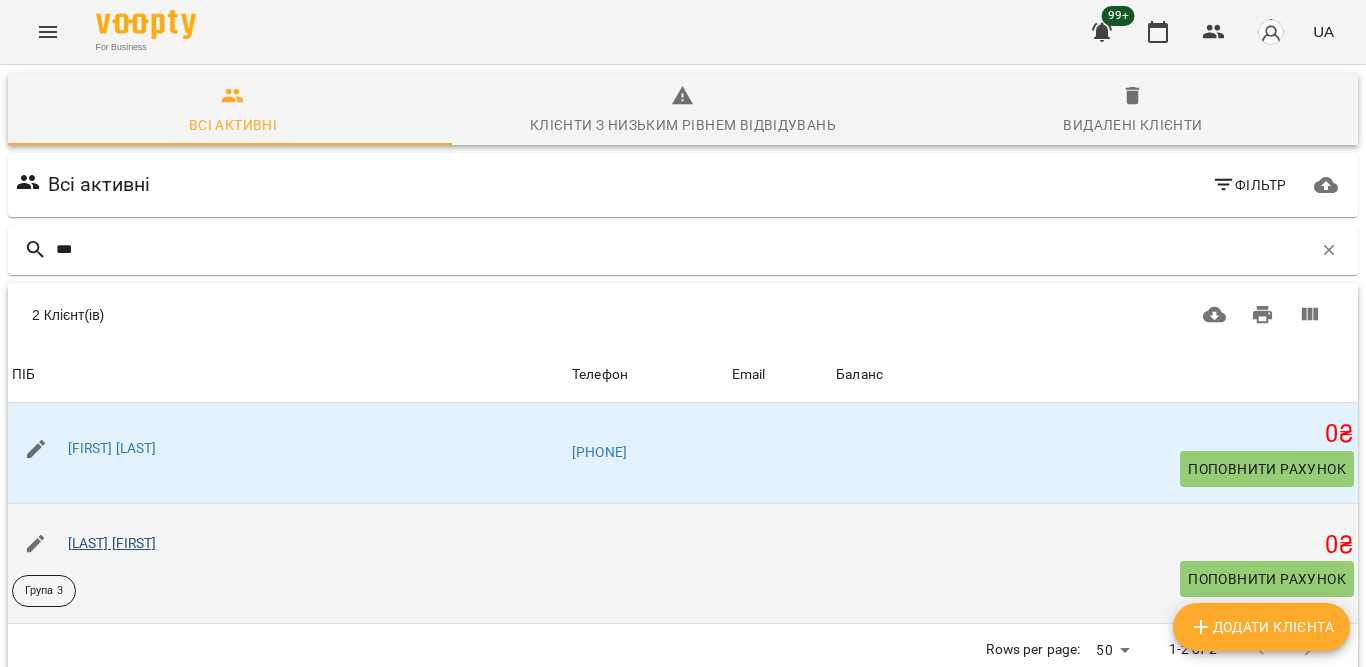type on "***" 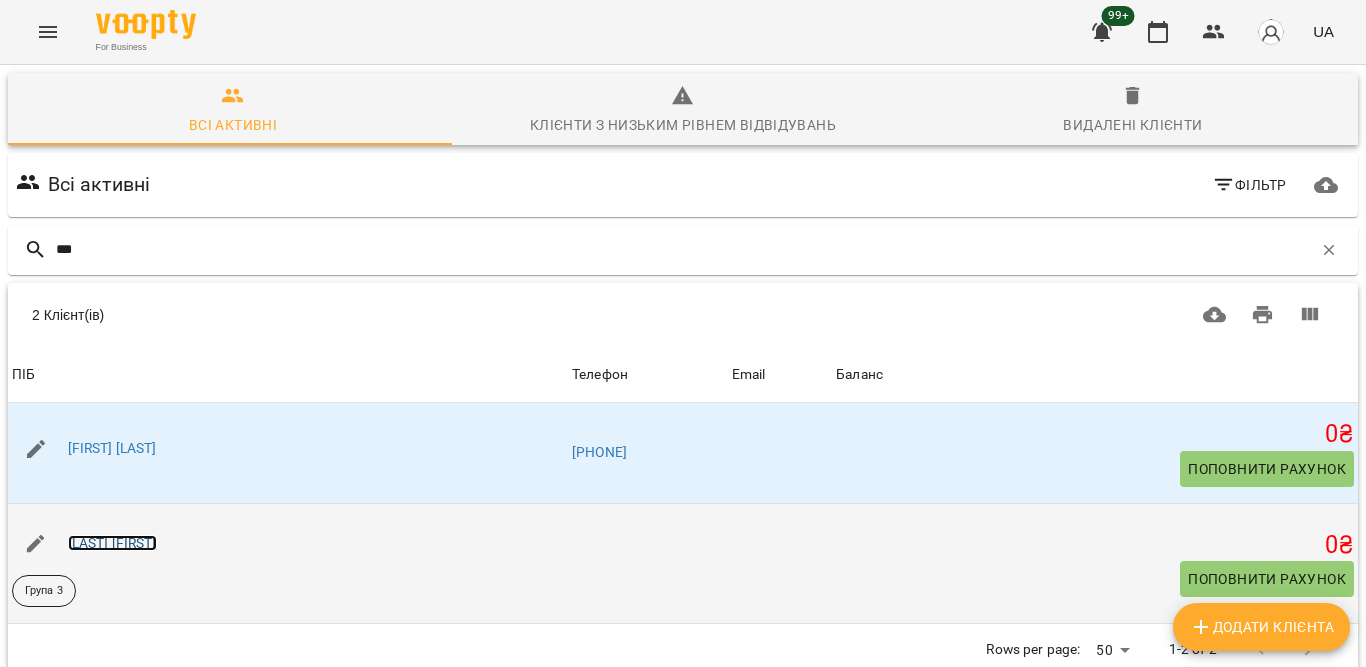 click on "[LAST] [FIRST]" at bounding box center (112, 543) 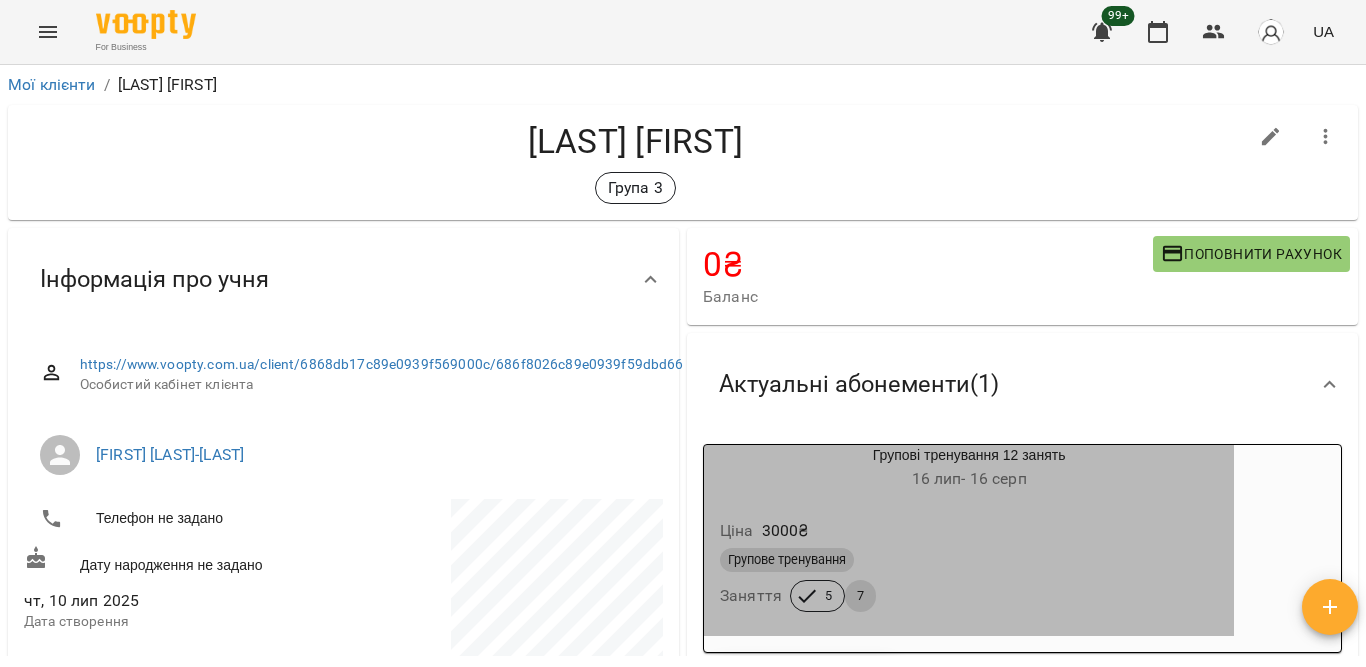 click on "Ціна 3000 ₴" at bounding box center [969, 531] 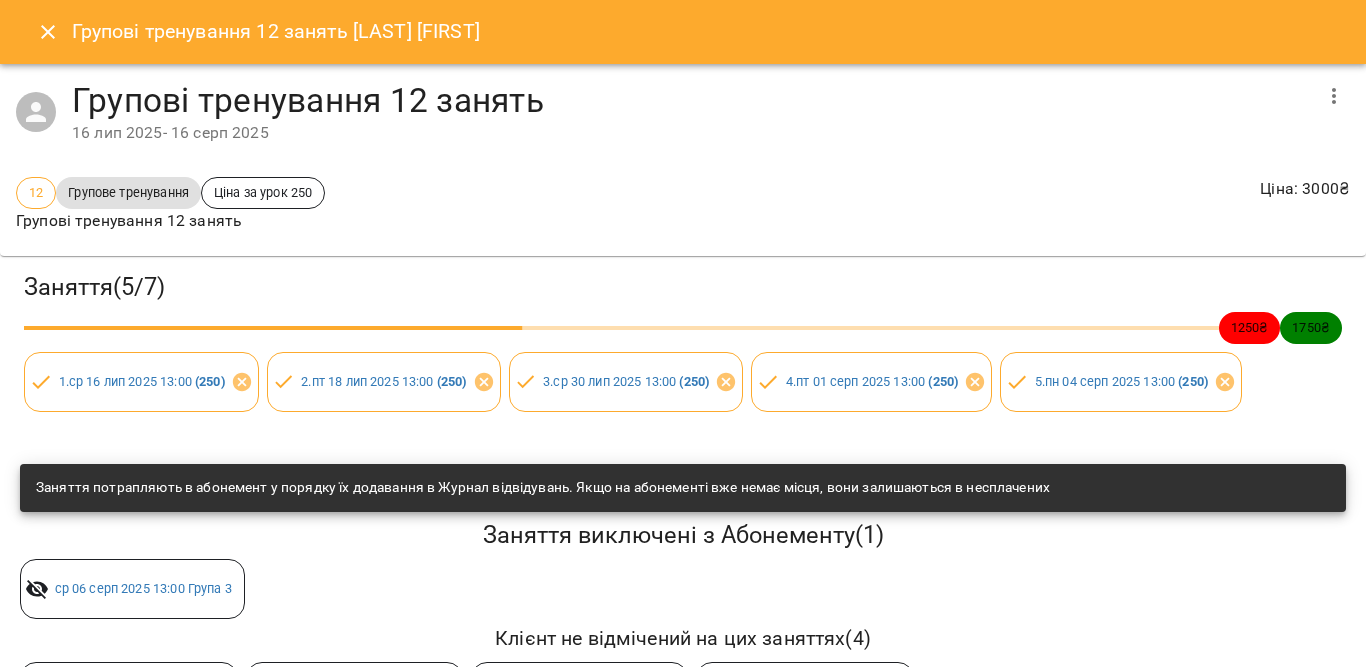 click 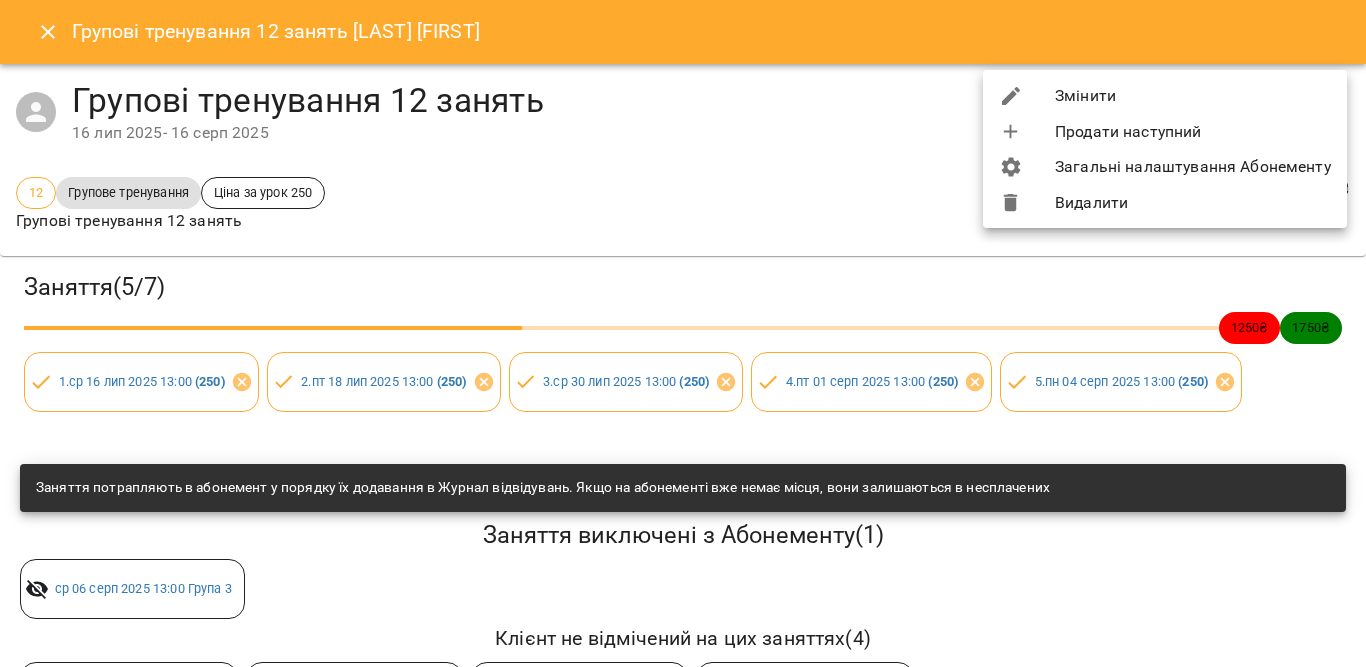 click on "Змінити" at bounding box center (1165, 96) 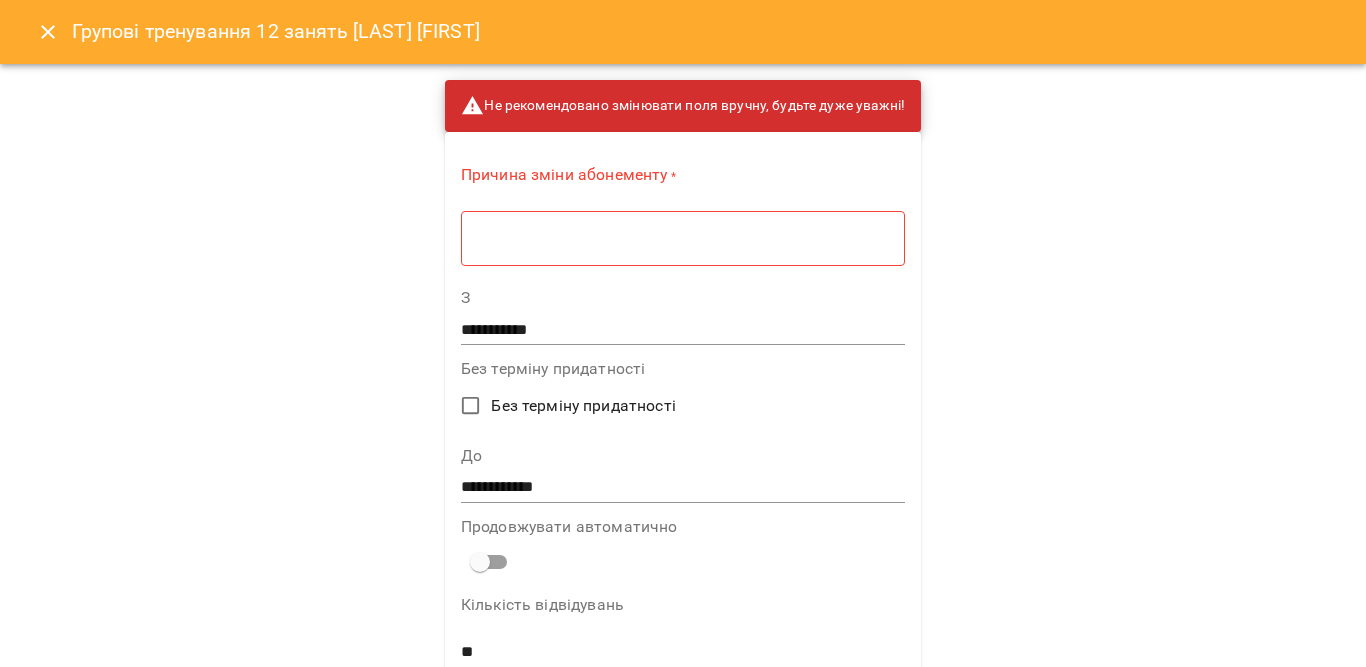 click at bounding box center (683, 238) 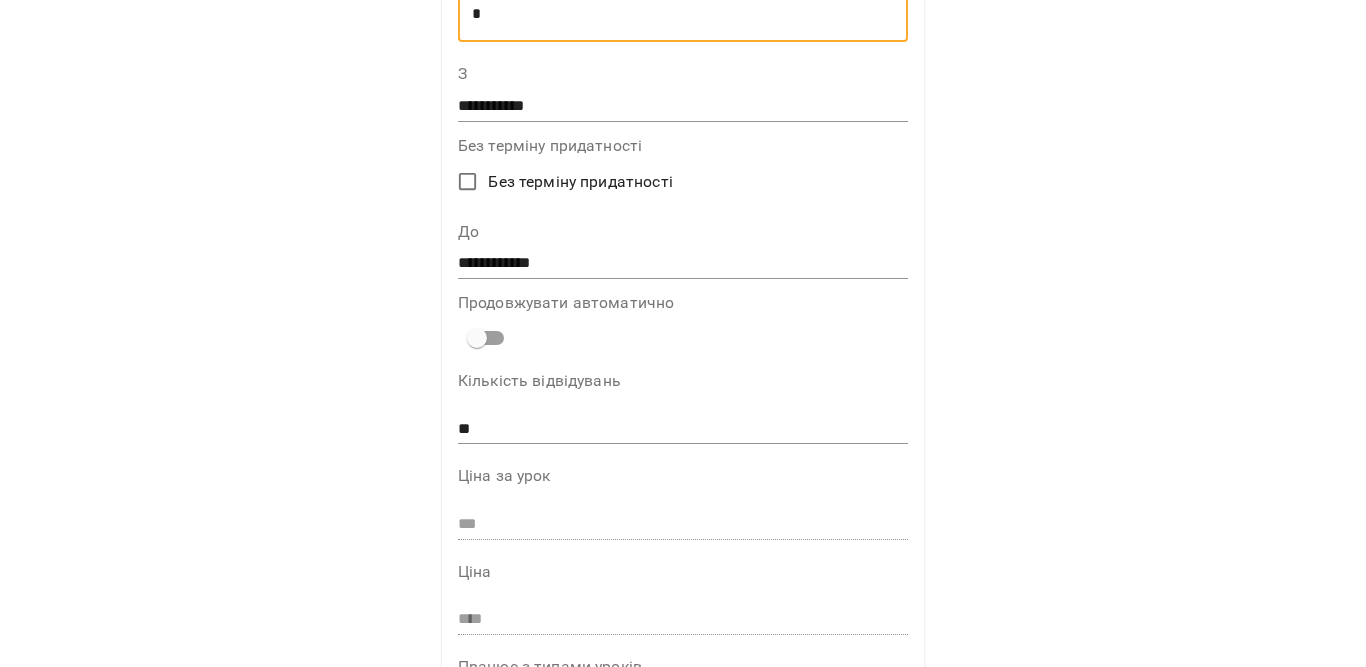 scroll, scrollTop: 205, scrollLeft: 0, axis: vertical 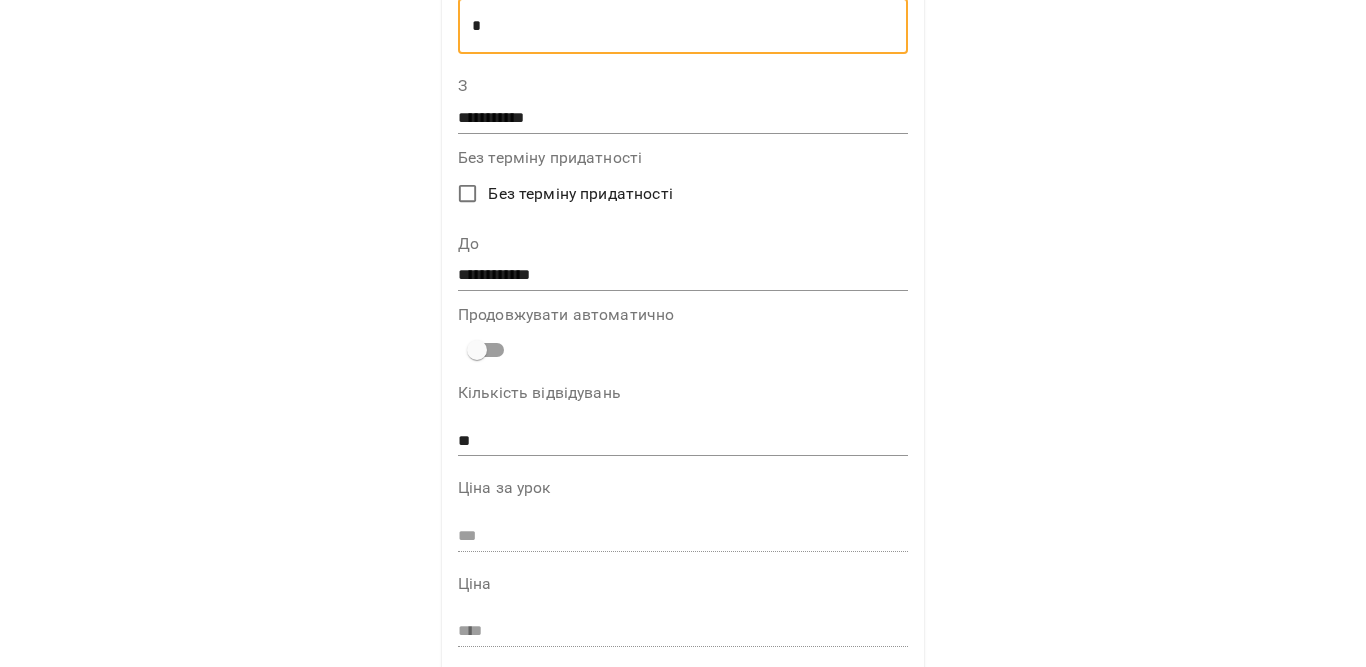 type on "*" 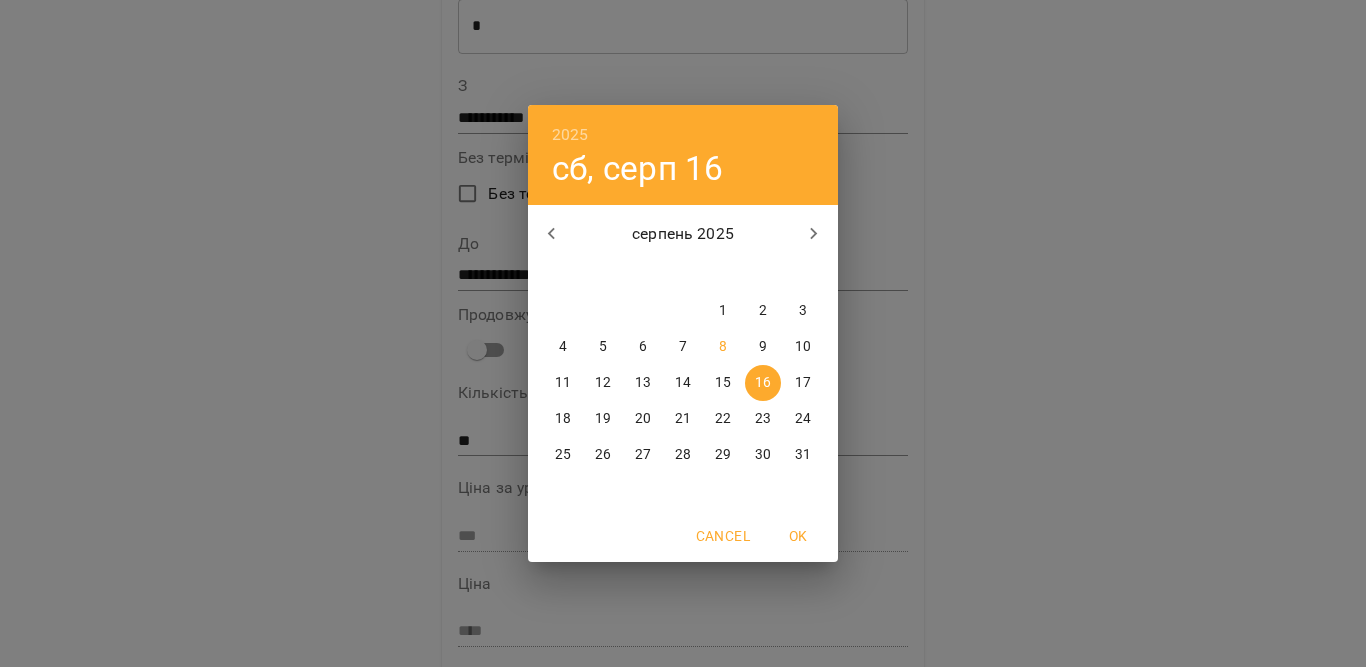 click on "25" at bounding box center [563, 455] 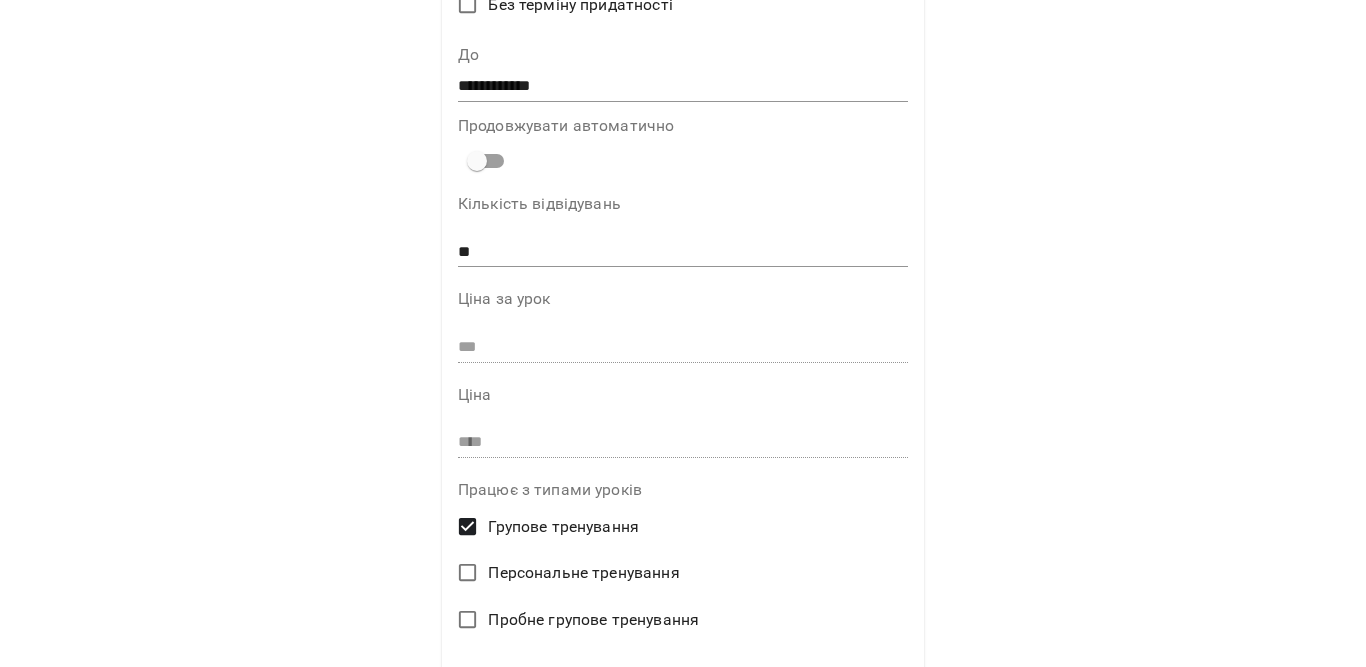 scroll, scrollTop: 605, scrollLeft: 0, axis: vertical 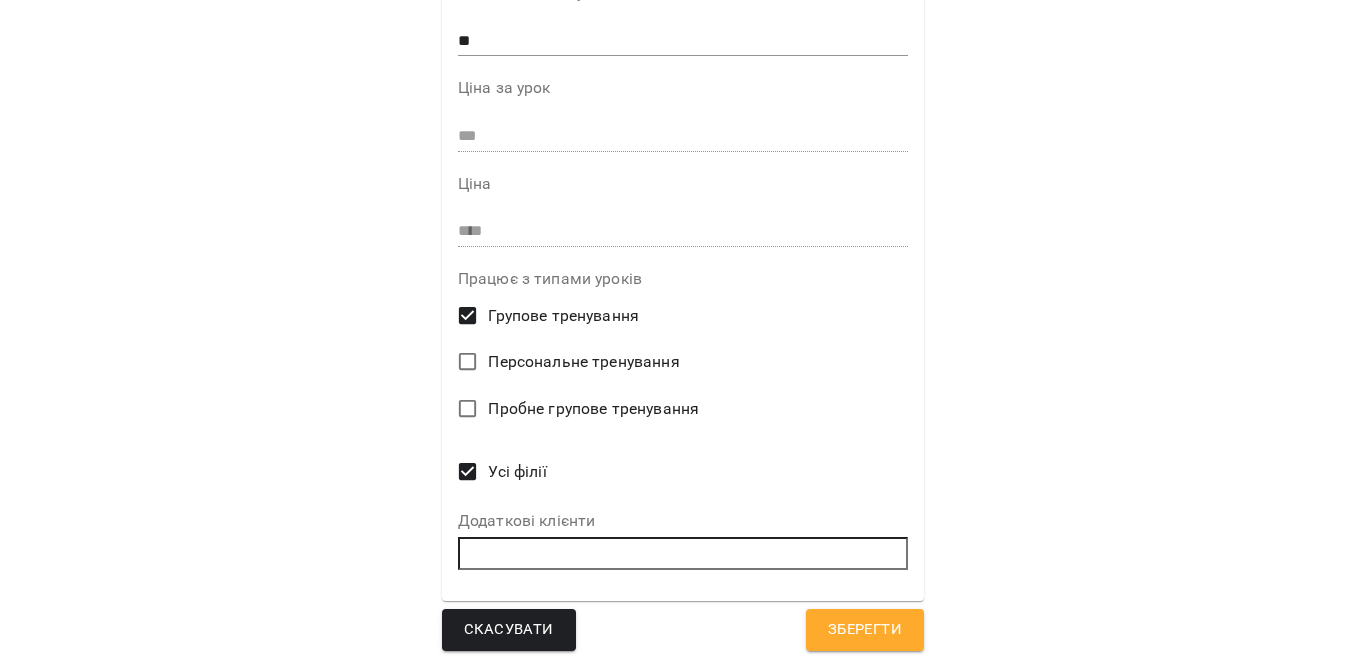 click on "Зберегти" at bounding box center (865, 630) 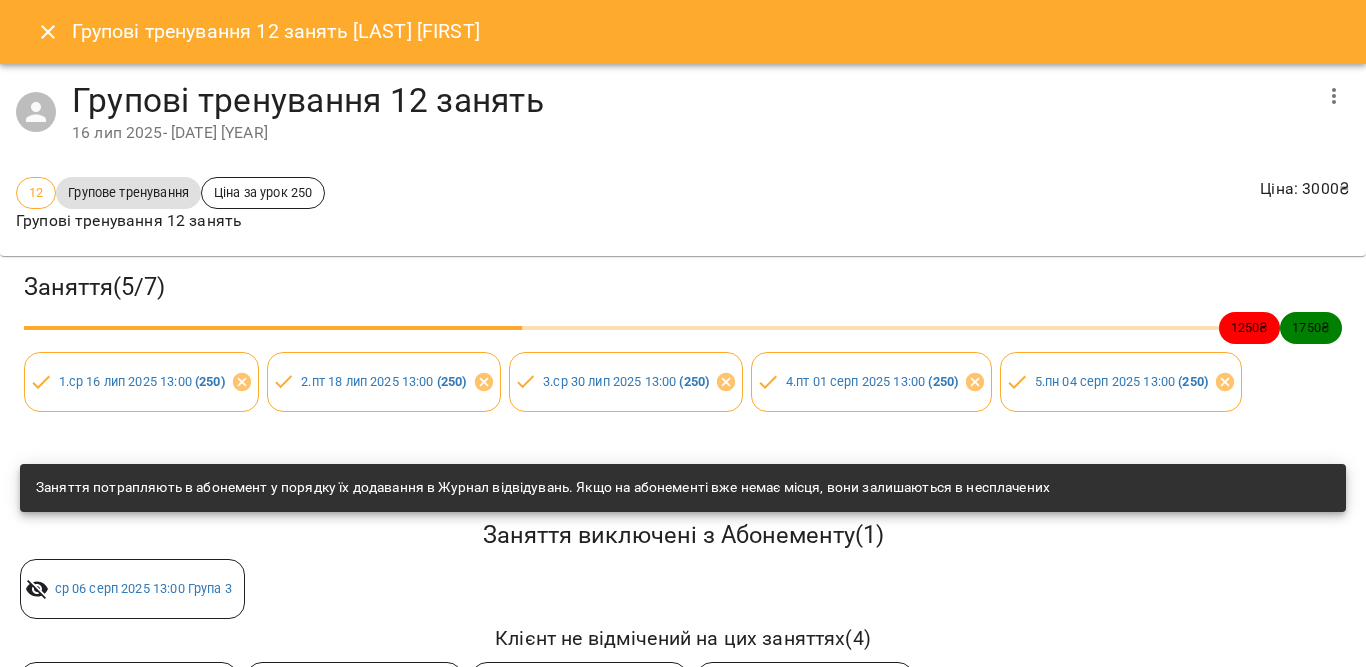 click 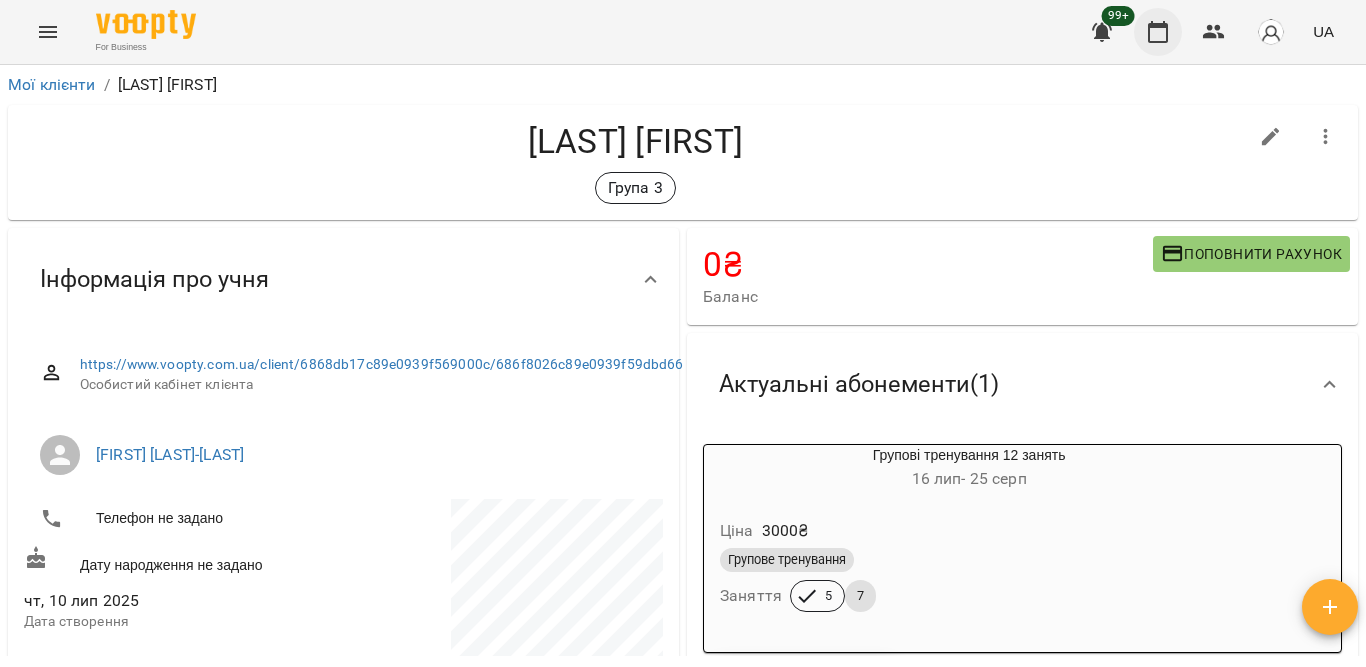 click 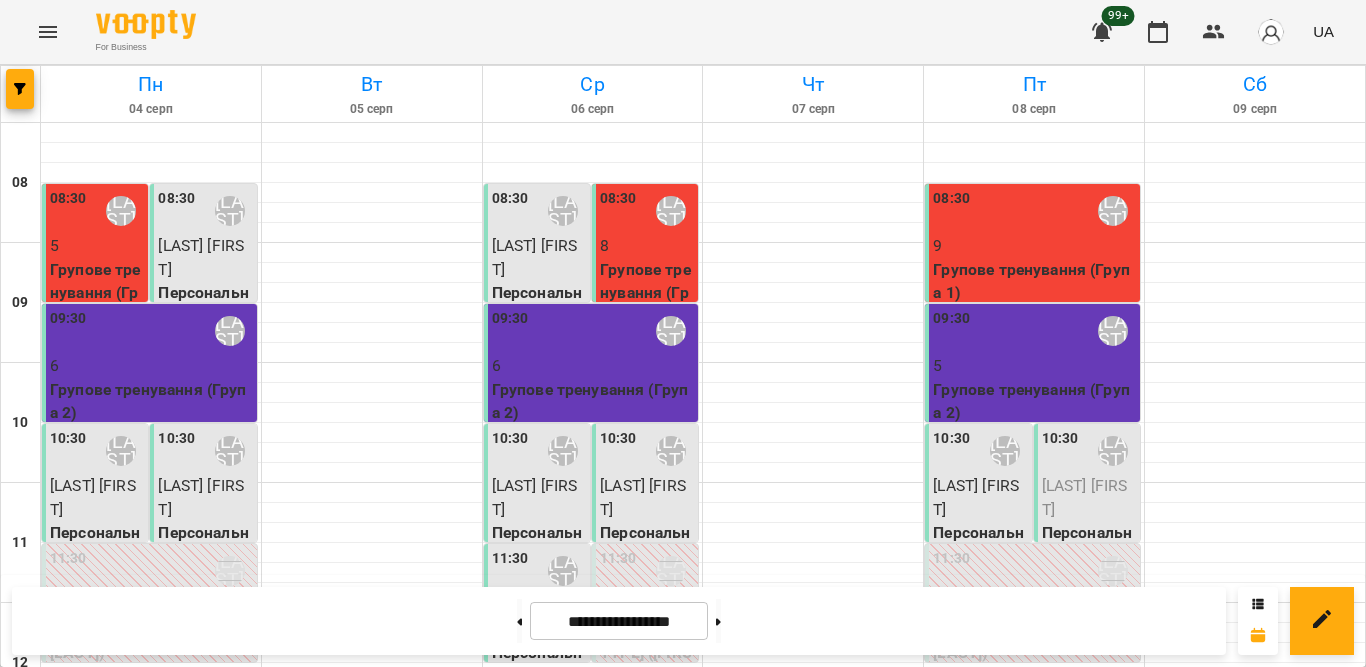 scroll, scrollTop: 500, scrollLeft: 0, axis: vertical 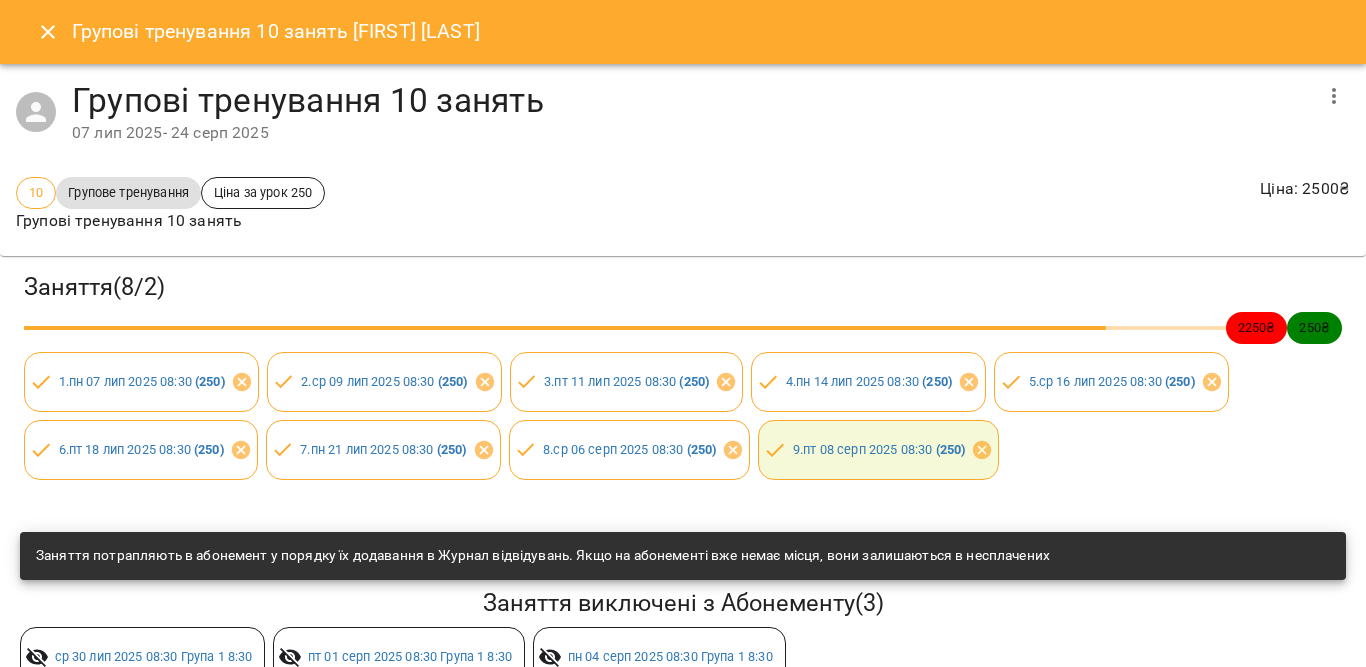 click 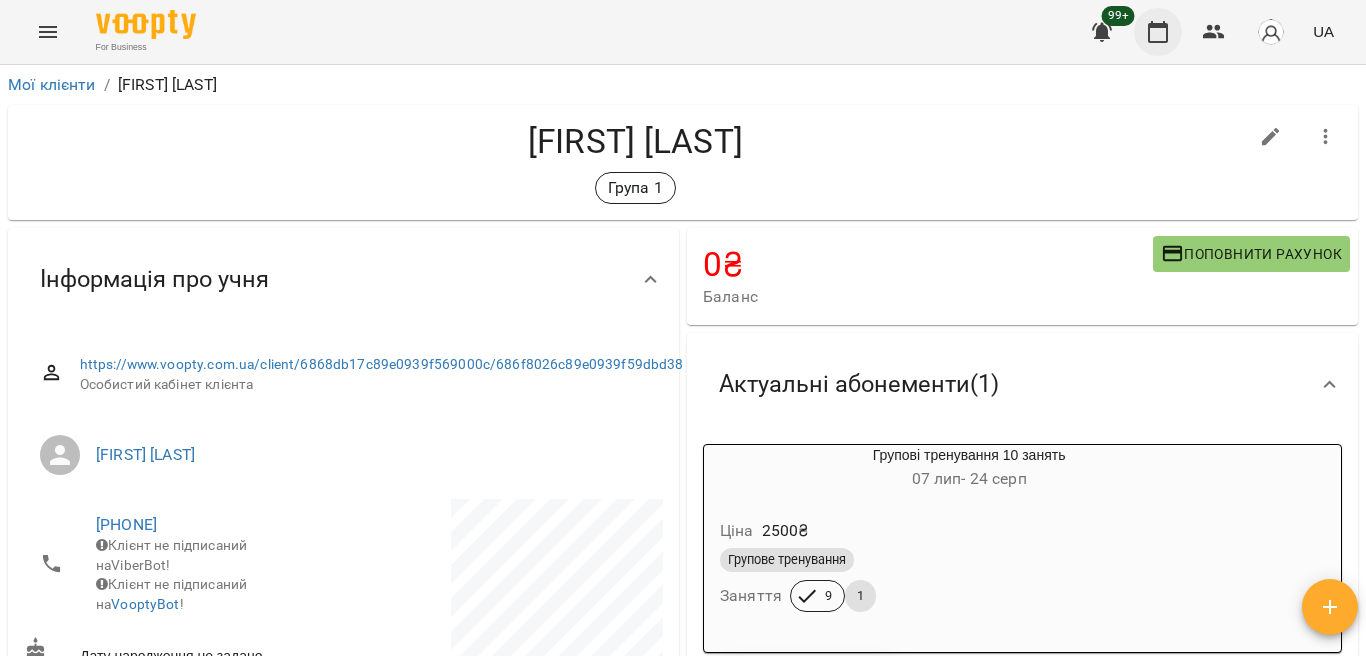 click 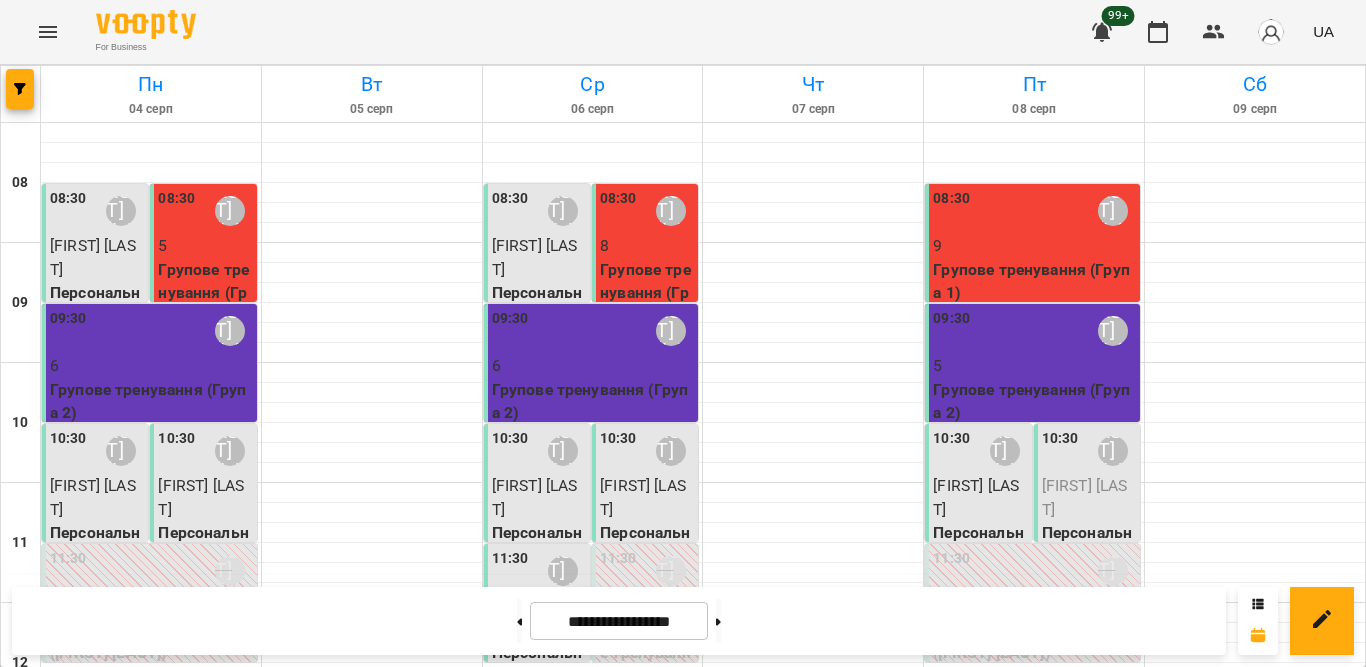 scroll, scrollTop: 500, scrollLeft: 0, axis: vertical 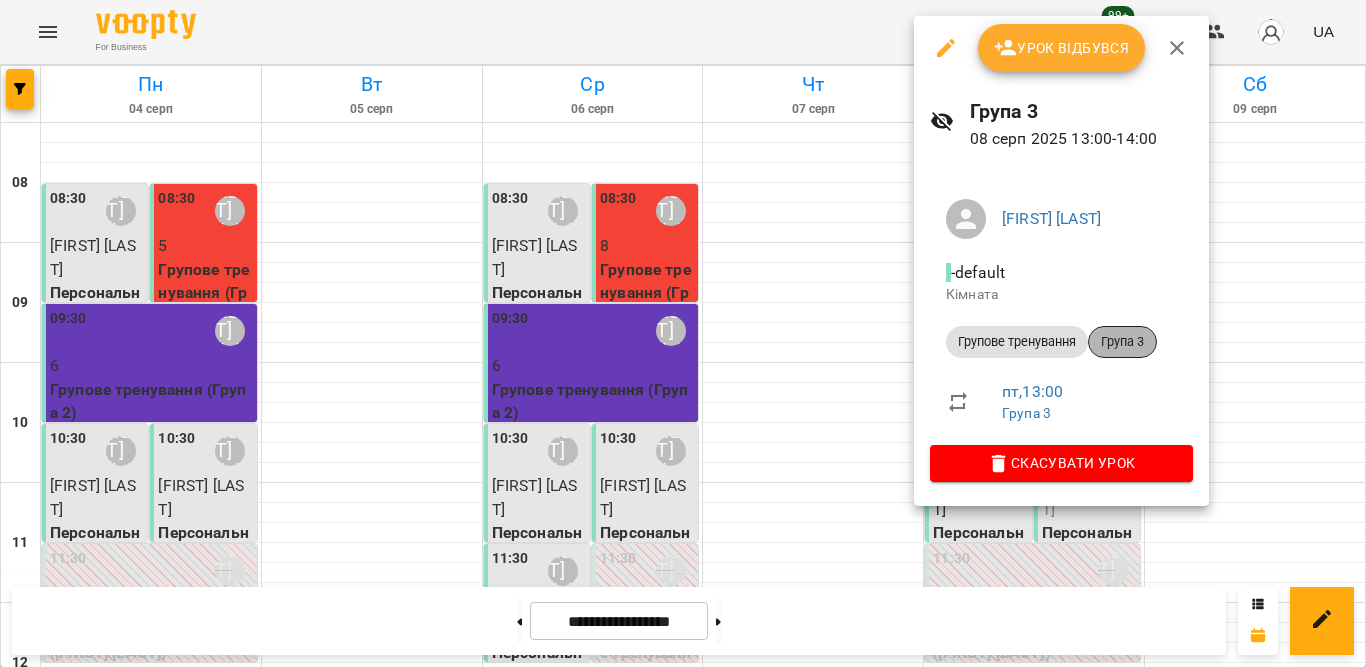 click on "Група 3" at bounding box center [1122, 342] 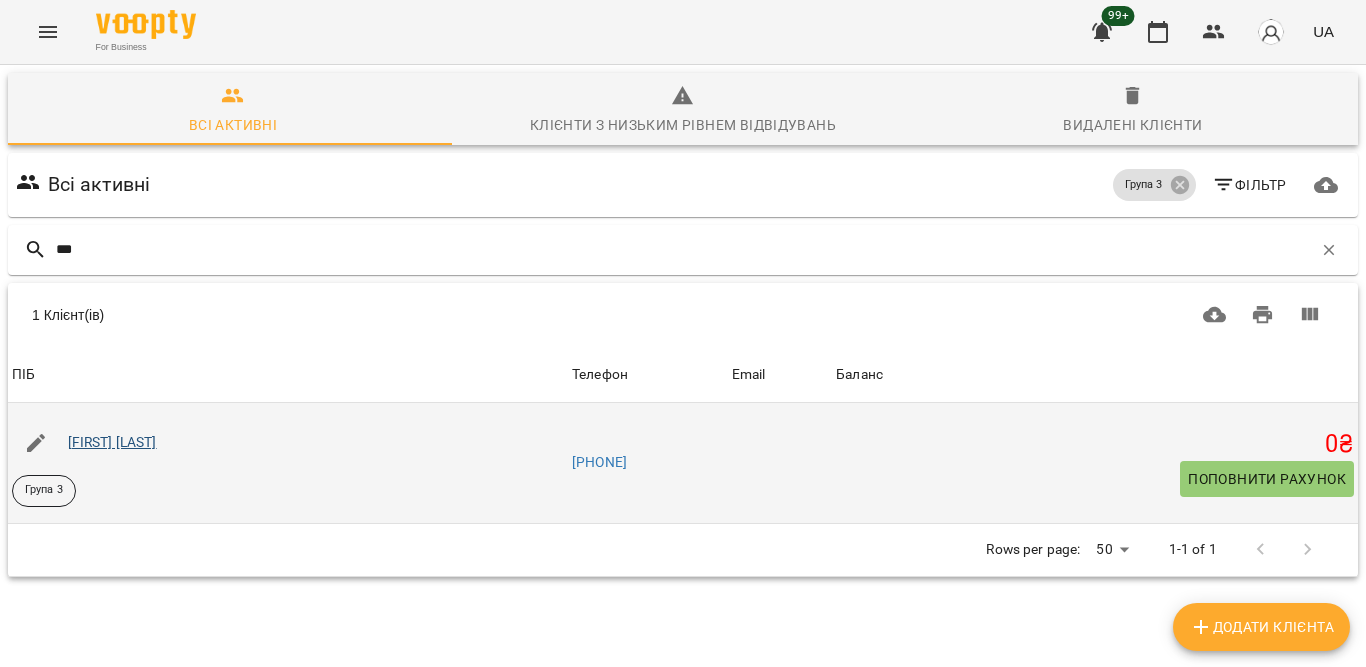type on "***" 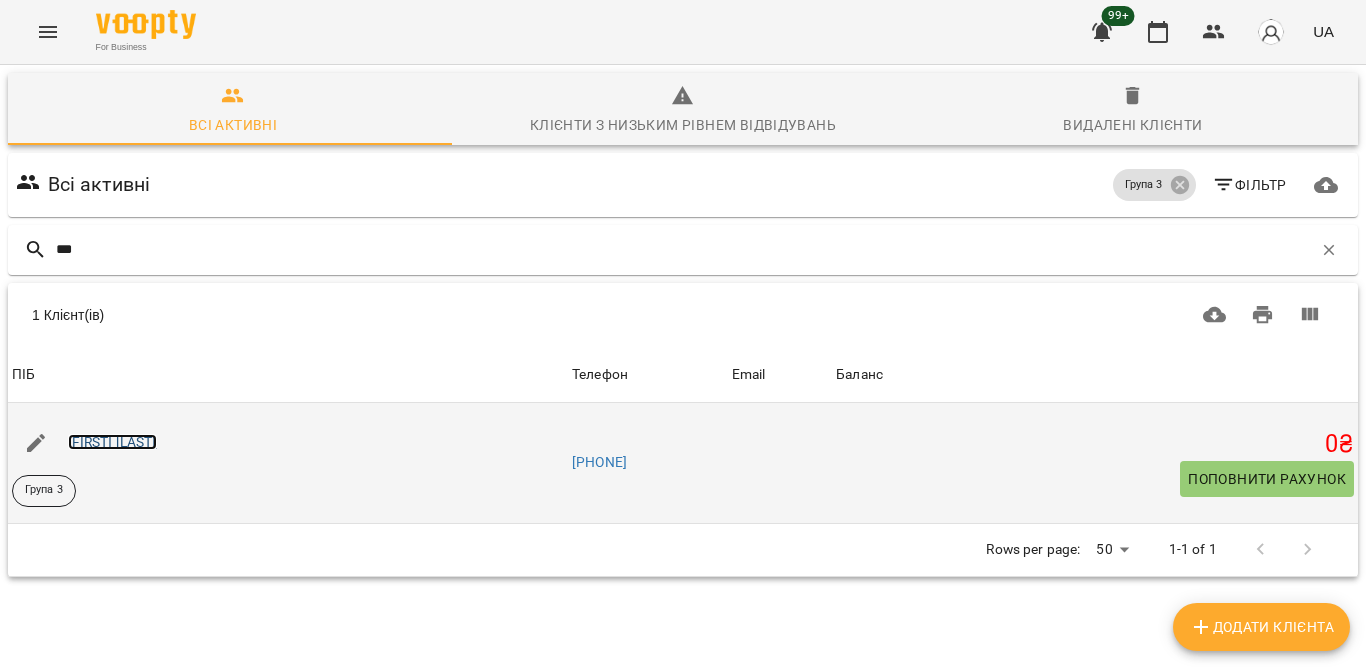 click on "[LAST] [FIRST]" at bounding box center [112, 442] 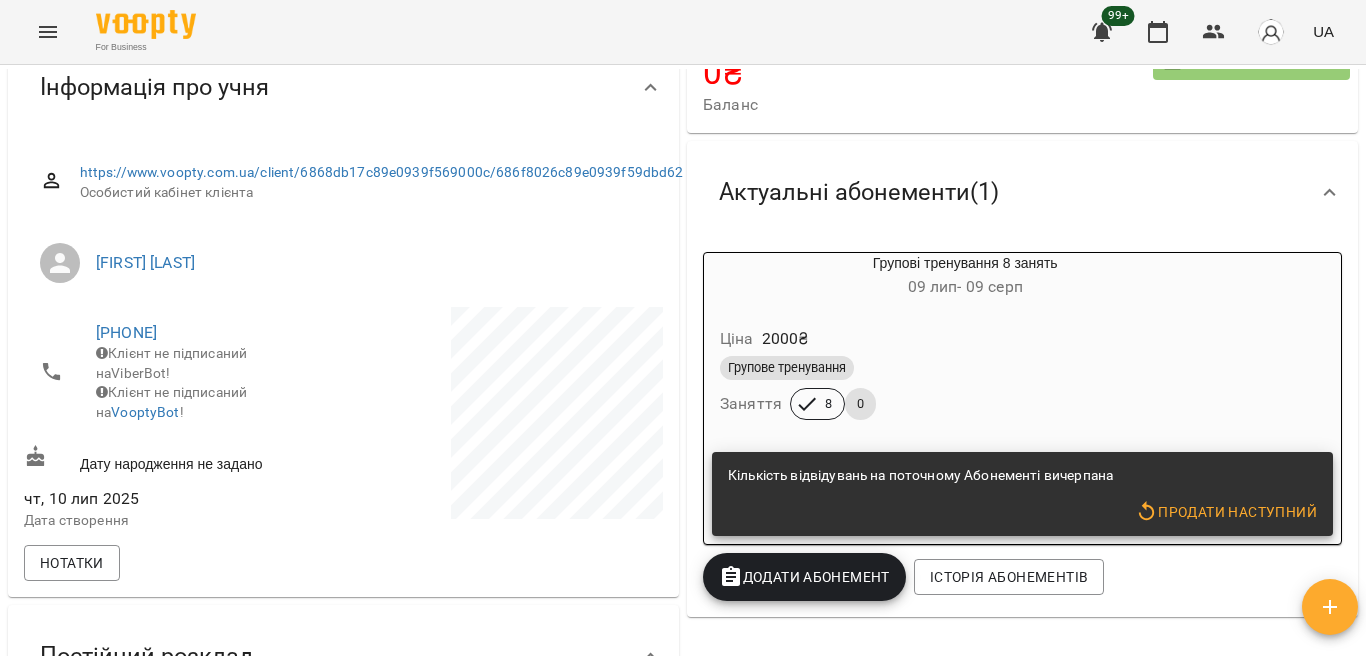 scroll, scrollTop: 200, scrollLeft: 0, axis: vertical 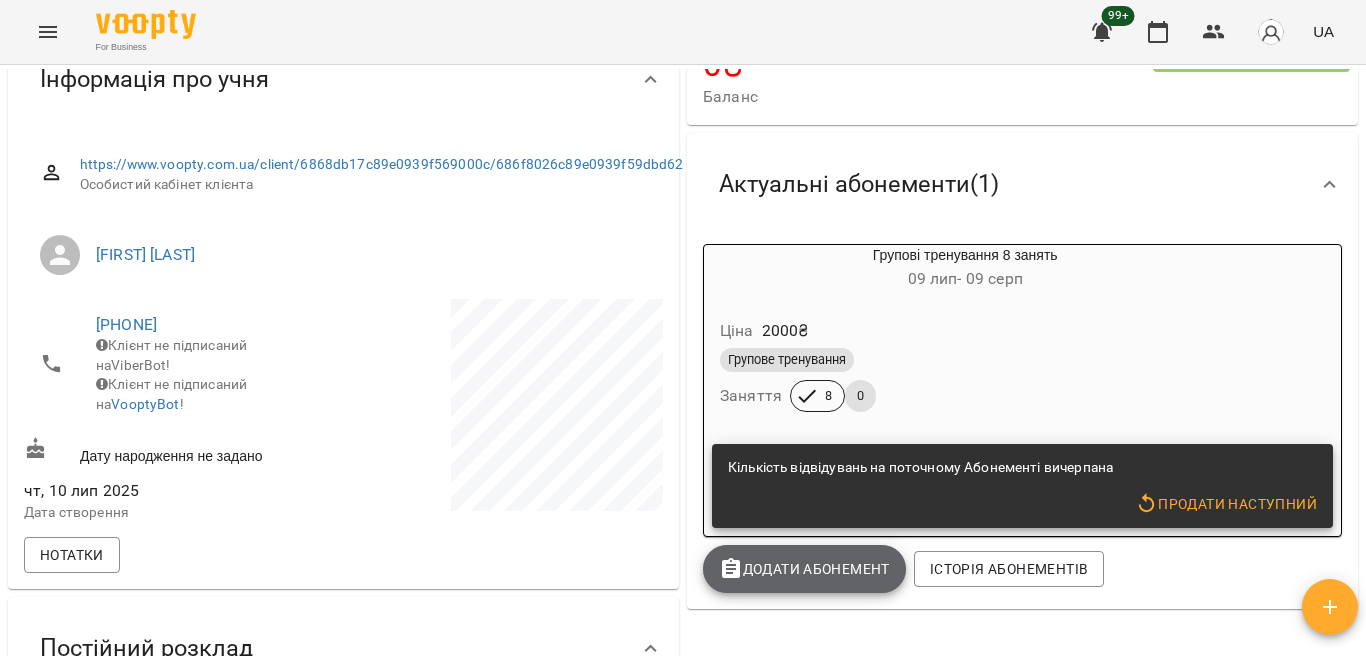 click on "Додати Абонемент" at bounding box center (804, 569) 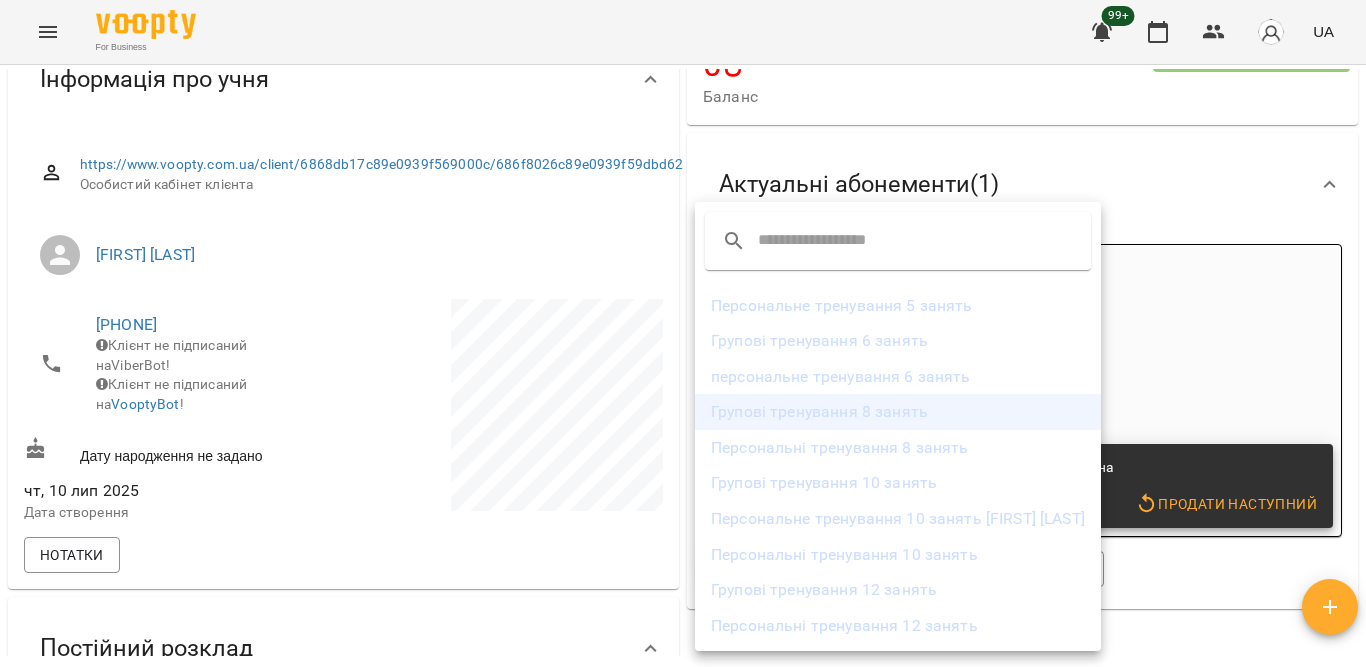 click on "Групові тренування 8 занять" at bounding box center (898, 412) 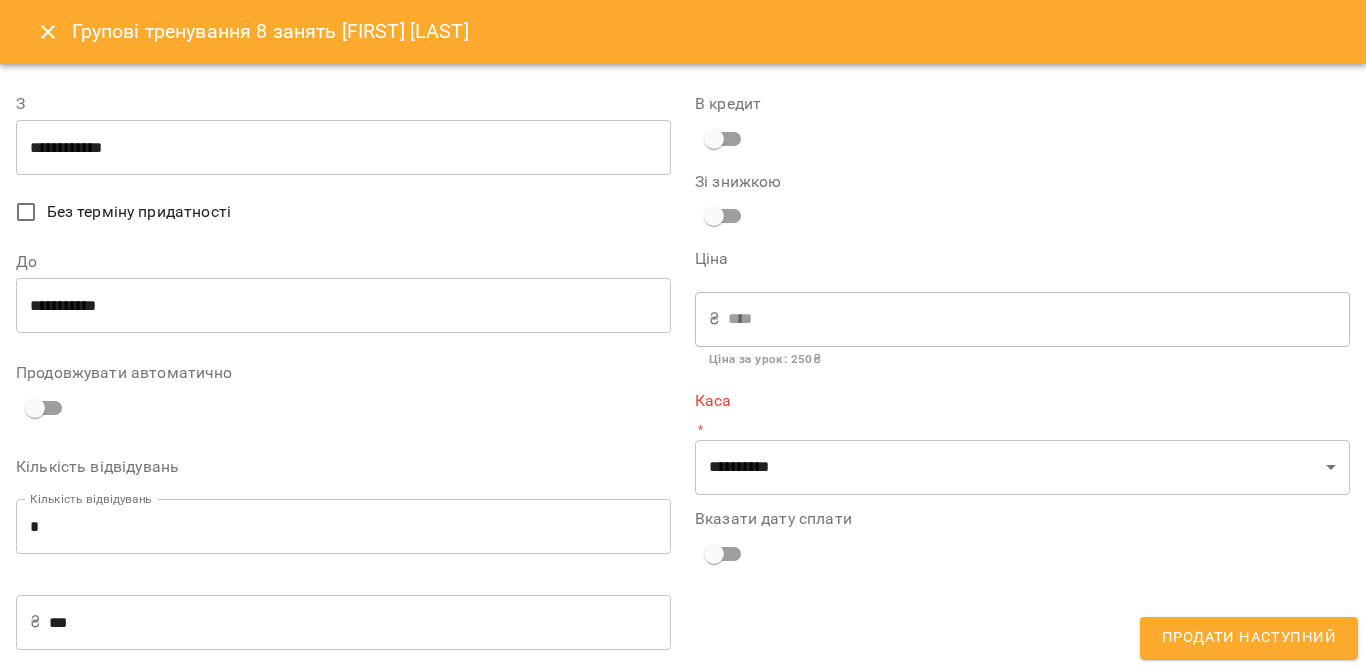 click on "**********" at bounding box center (343, 306) 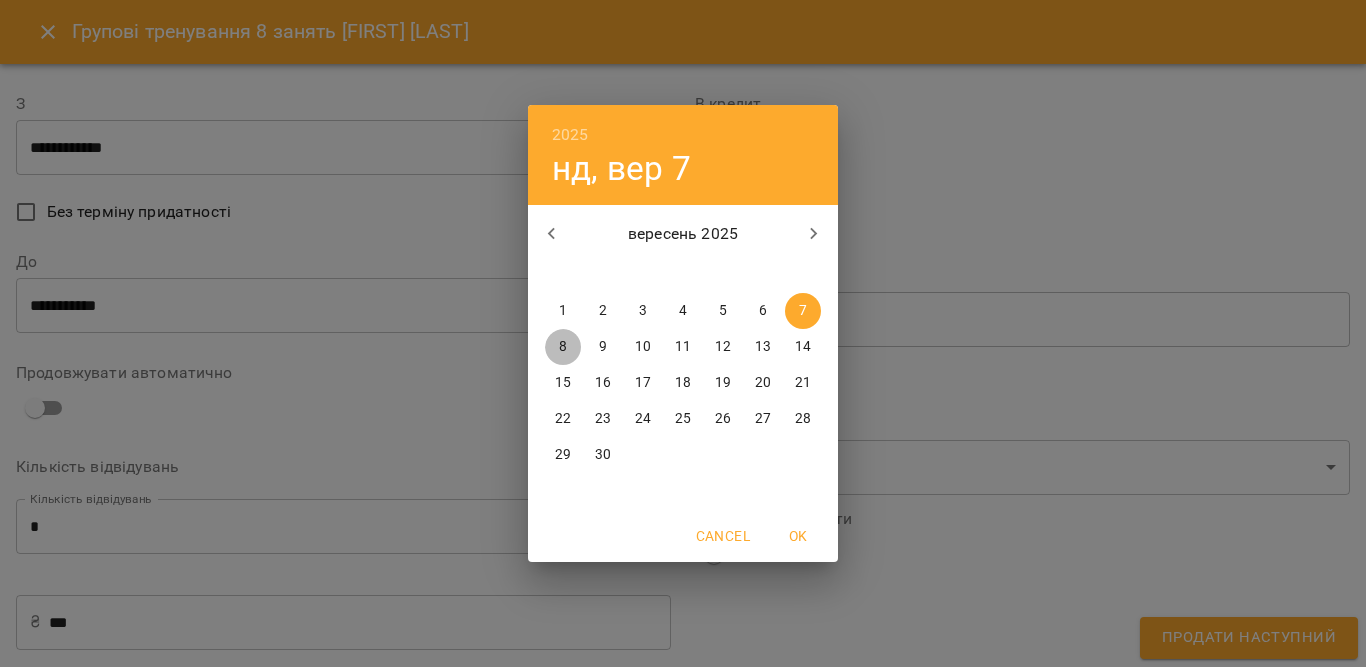 click on "8" at bounding box center [563, 347] 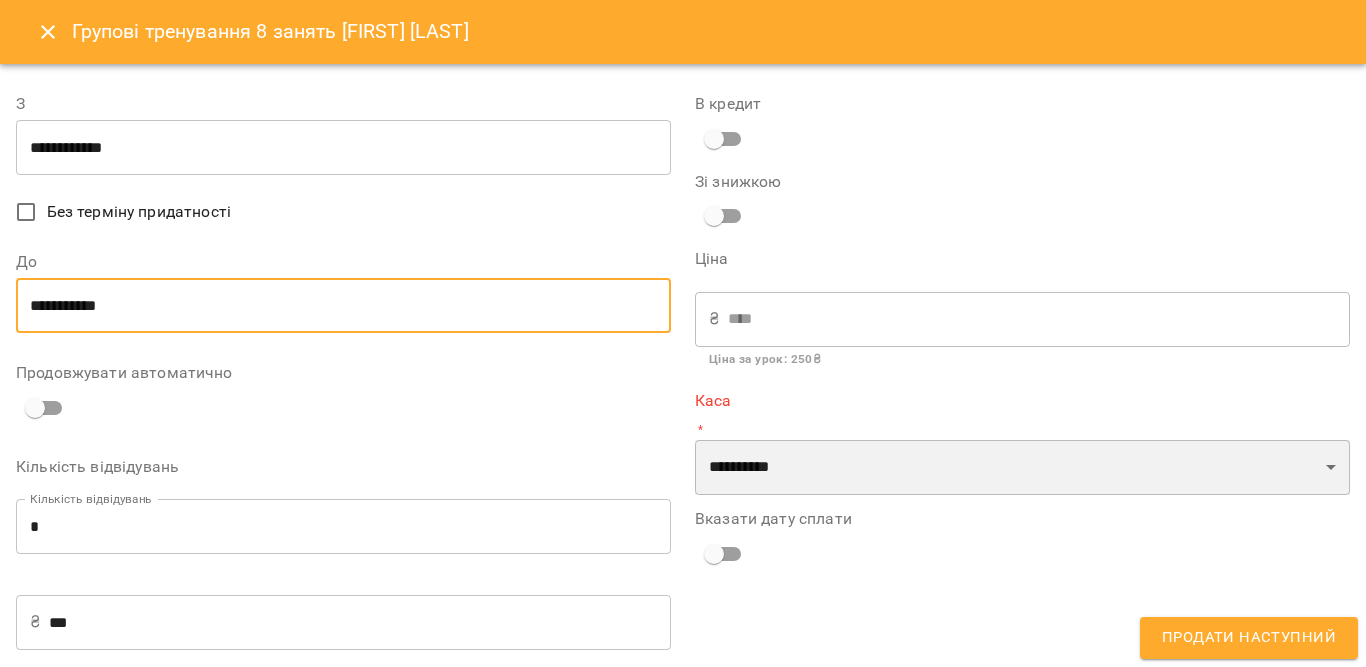click on "**********" at bounding box center [1022, 468] 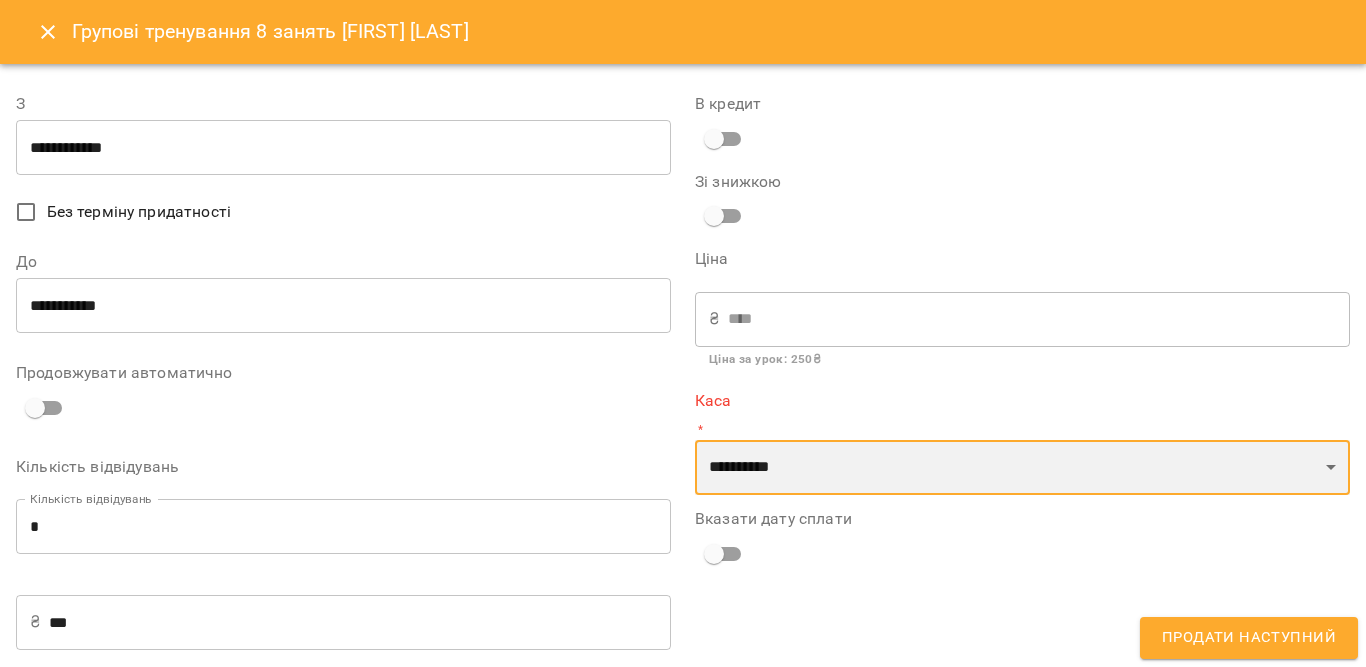 select on "****" 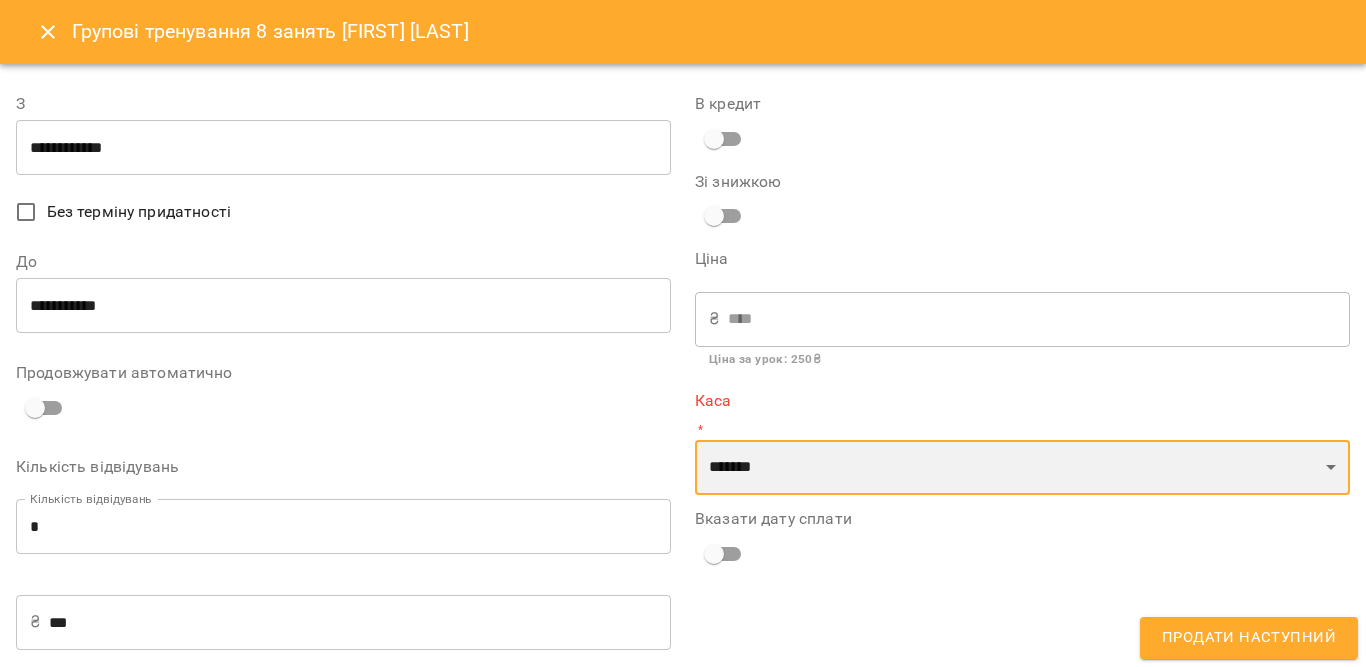 click on "**********" at bounding box center (1022, 468) 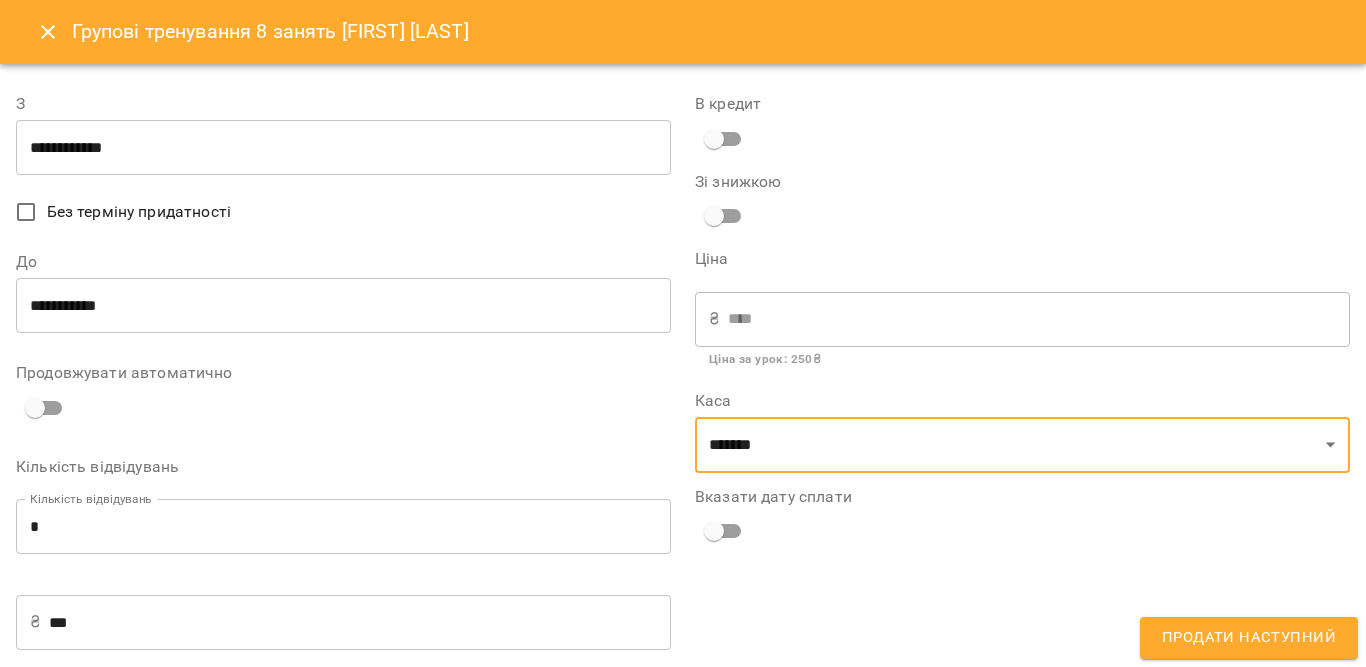 click on "Продати наступний" at bounding box center [1249, 638] 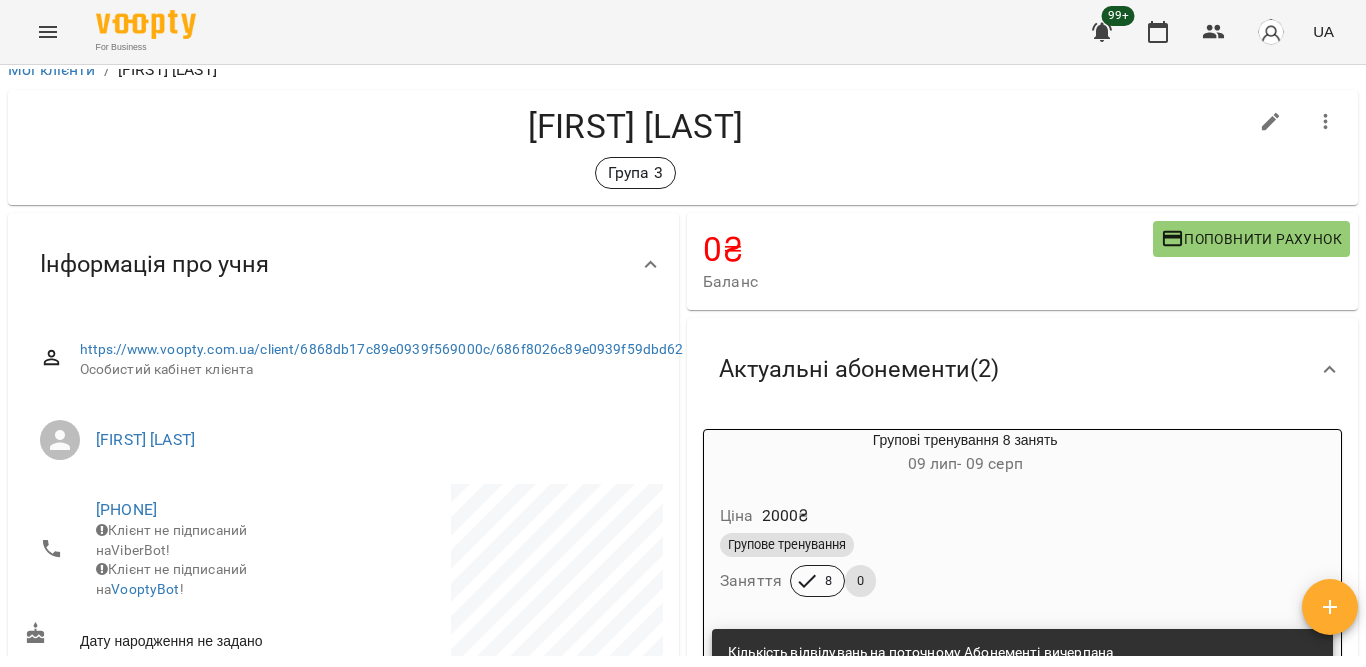 scroll, scrollTop: 0, scrollLeft: 0, axis: both 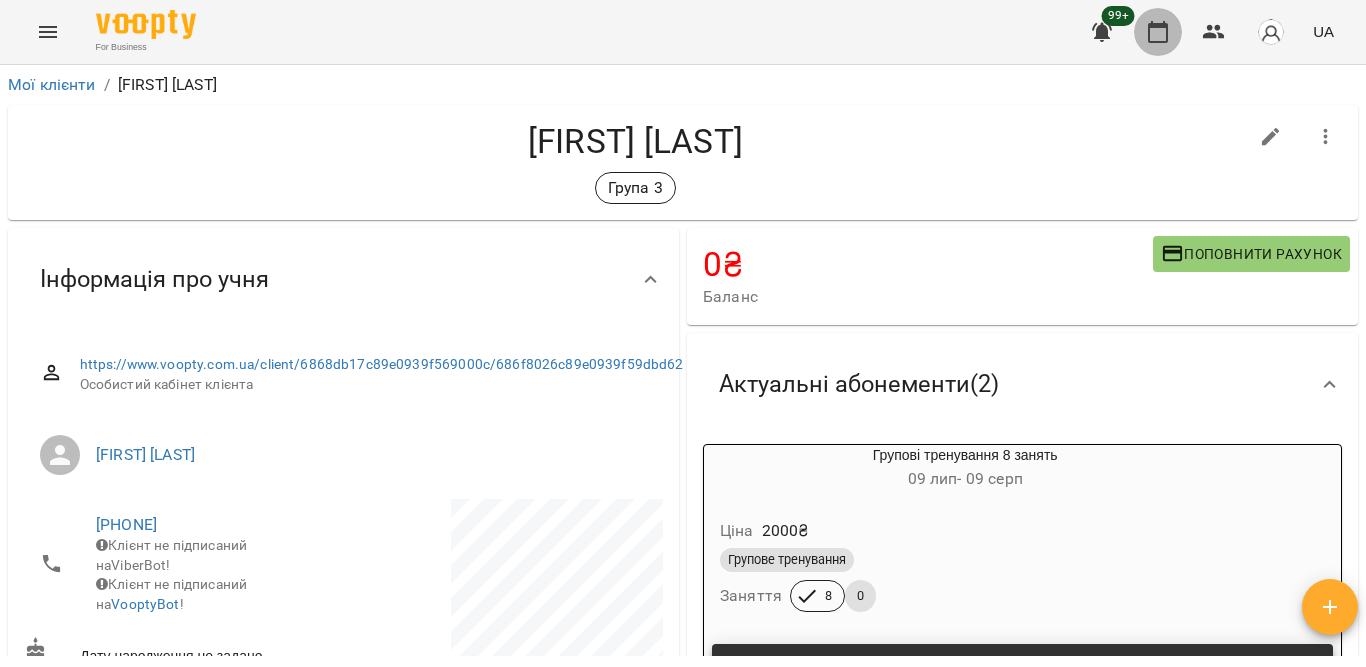 click 